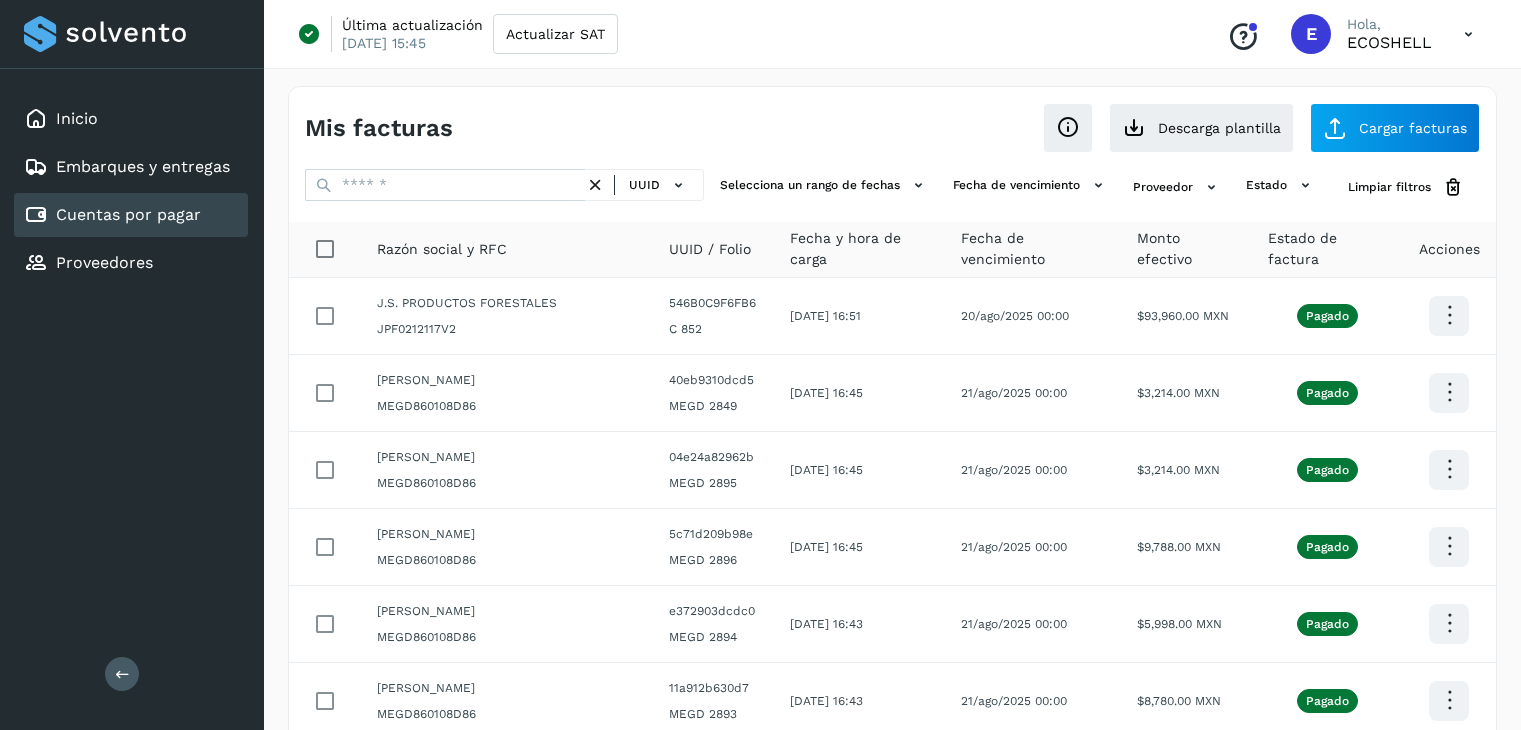 select on "**" 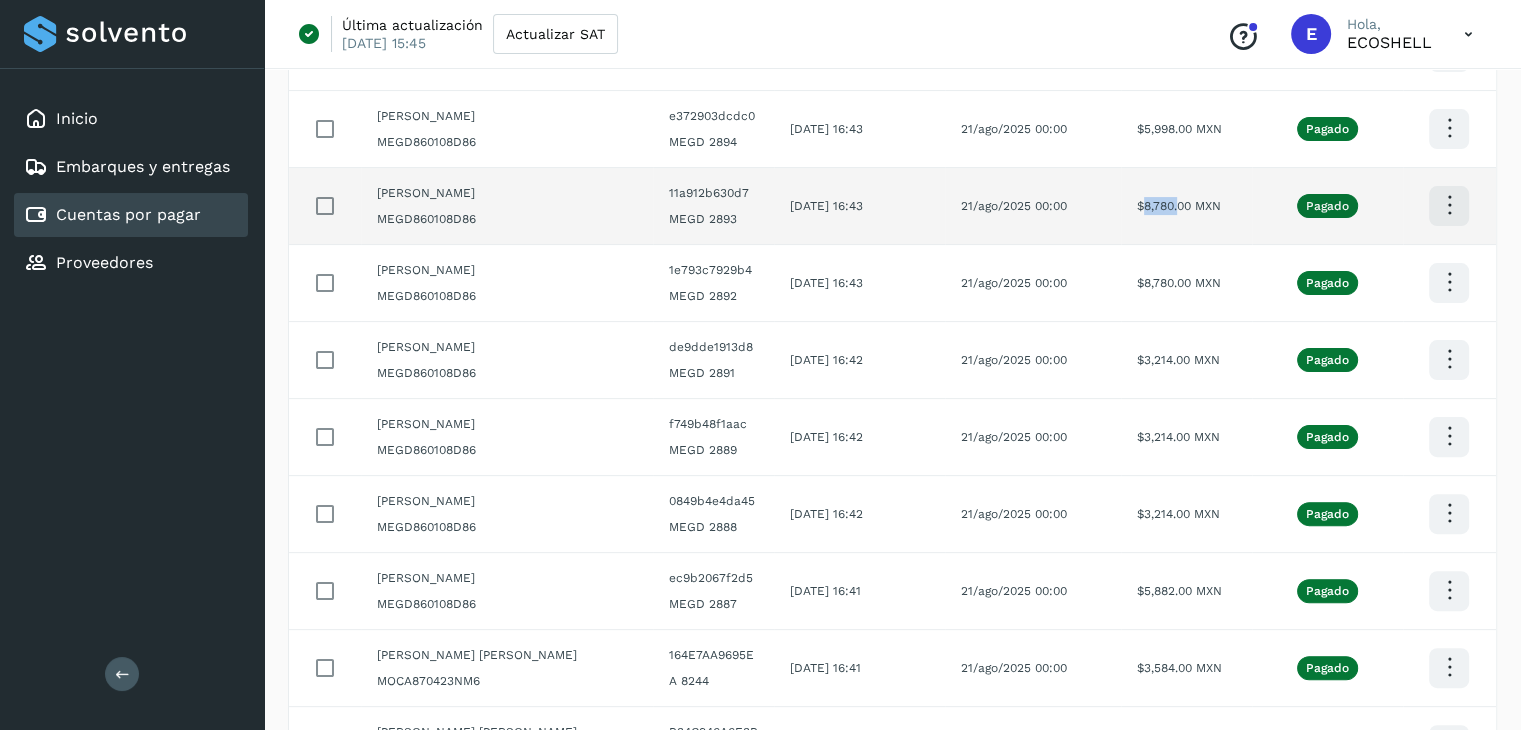 drag, startPoint x: 1180, startPoint y: 210, endPoint x: 1141, endPoint y: 219, distance: 40.024994 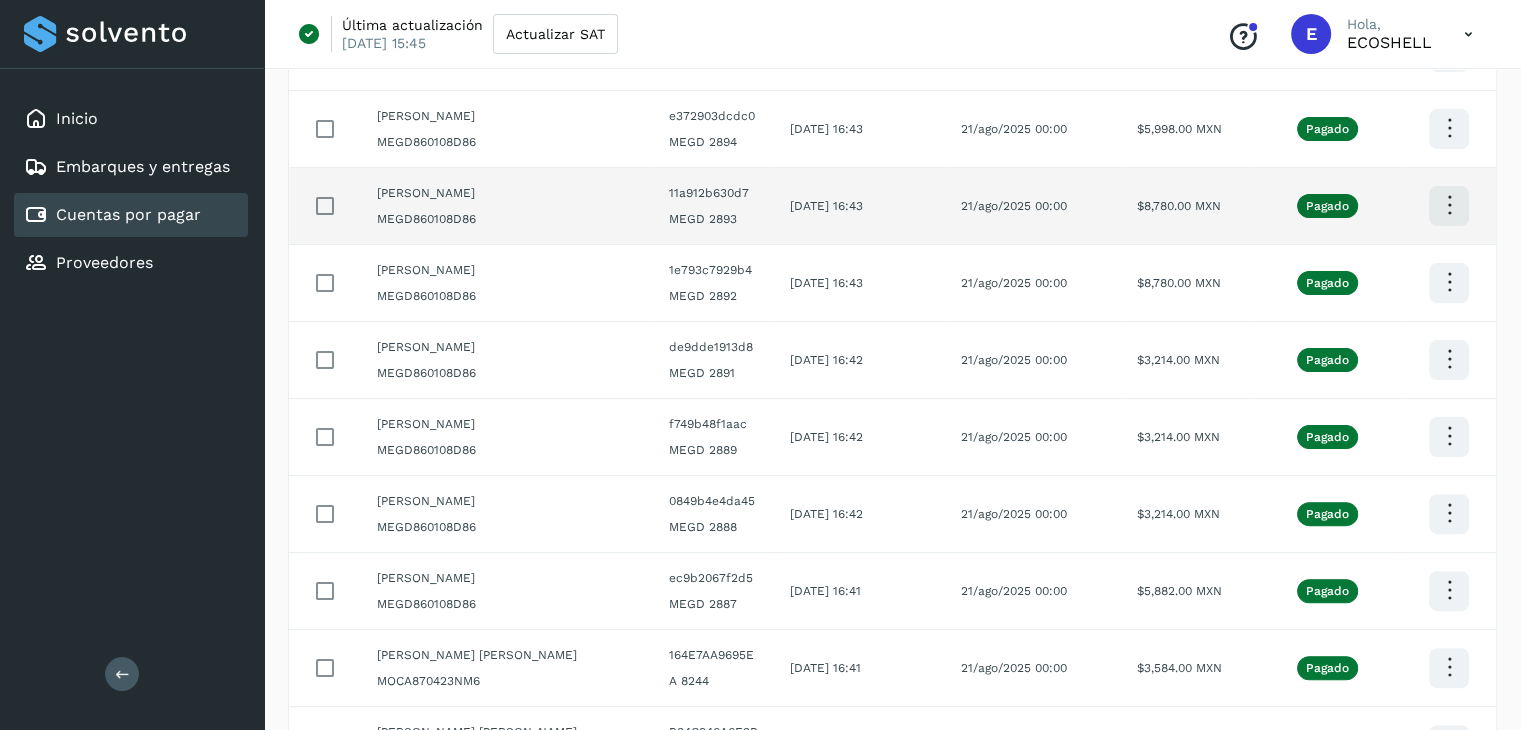 click at bounding box center [1449, -180] 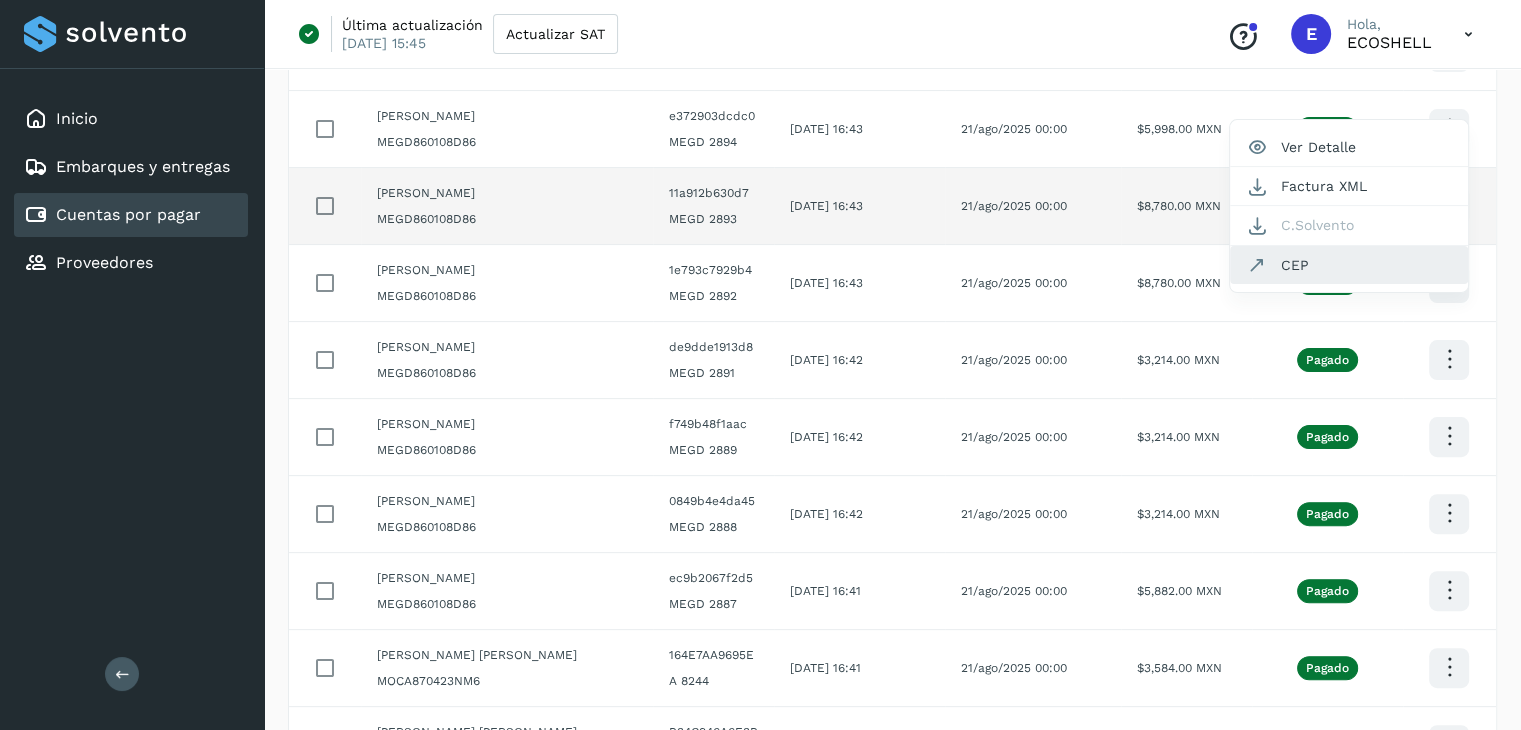 click on "CEP" 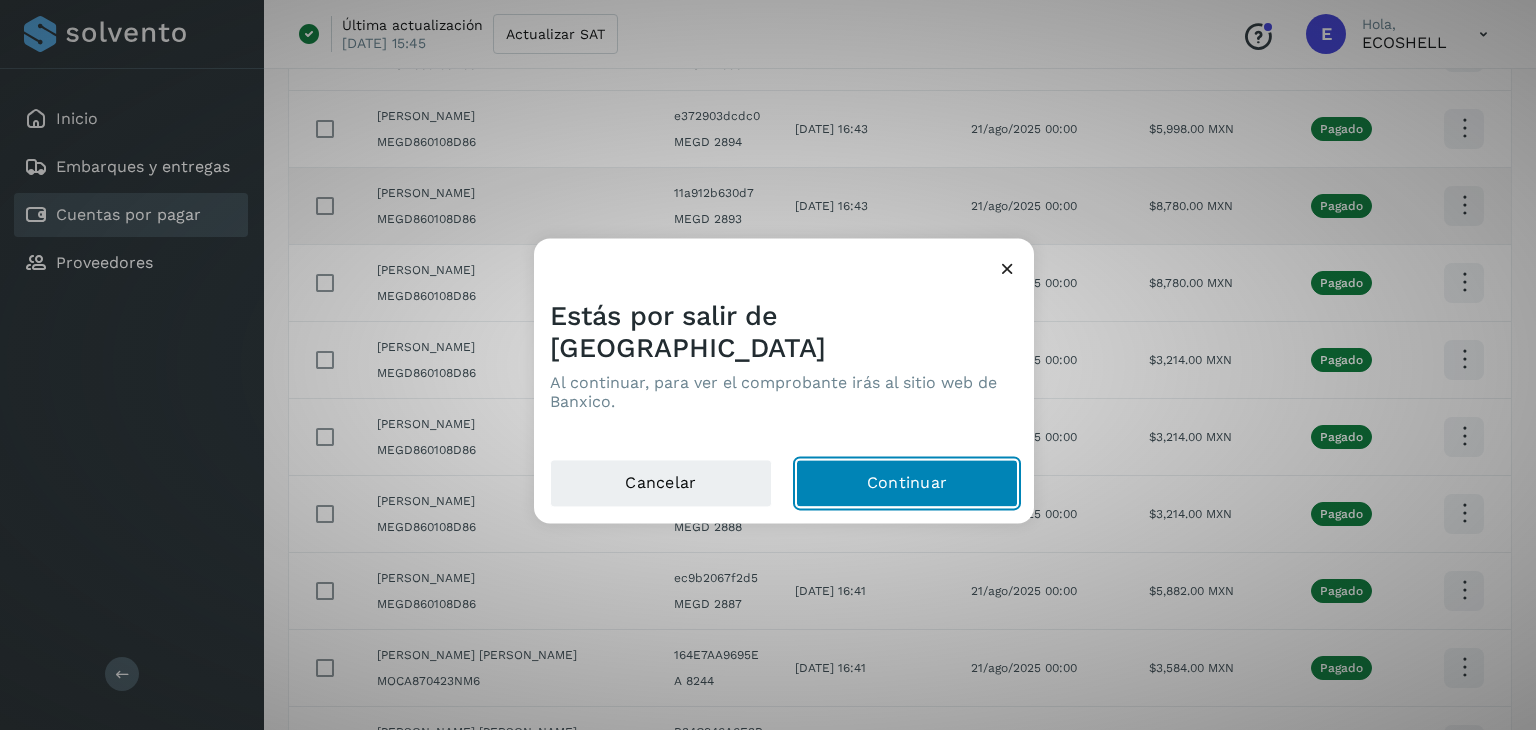 click on "Continuar" 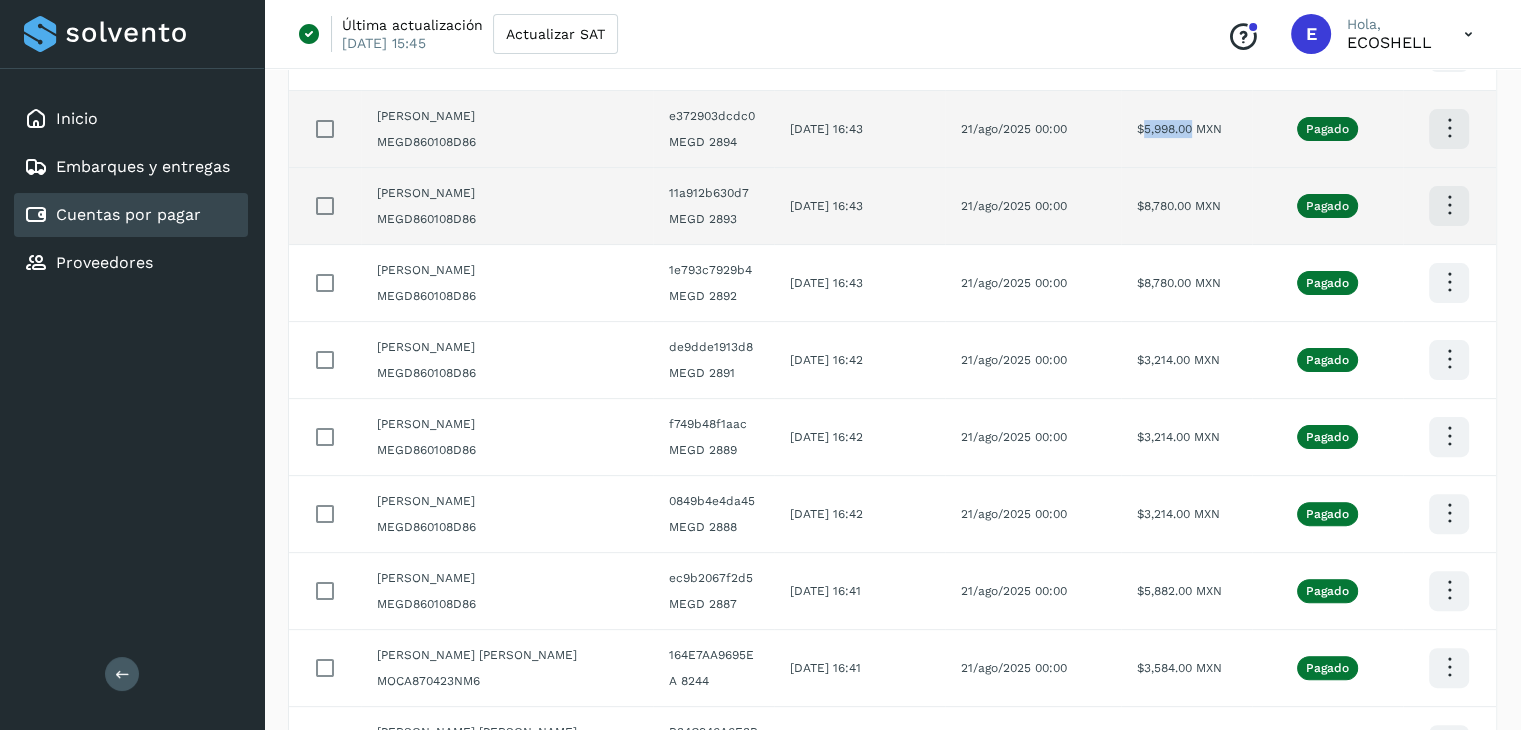 drag, startPoint x: 1192, startPoint y: 125, endPoint x: 1144, endPoint y: 136, distance: 49.24429 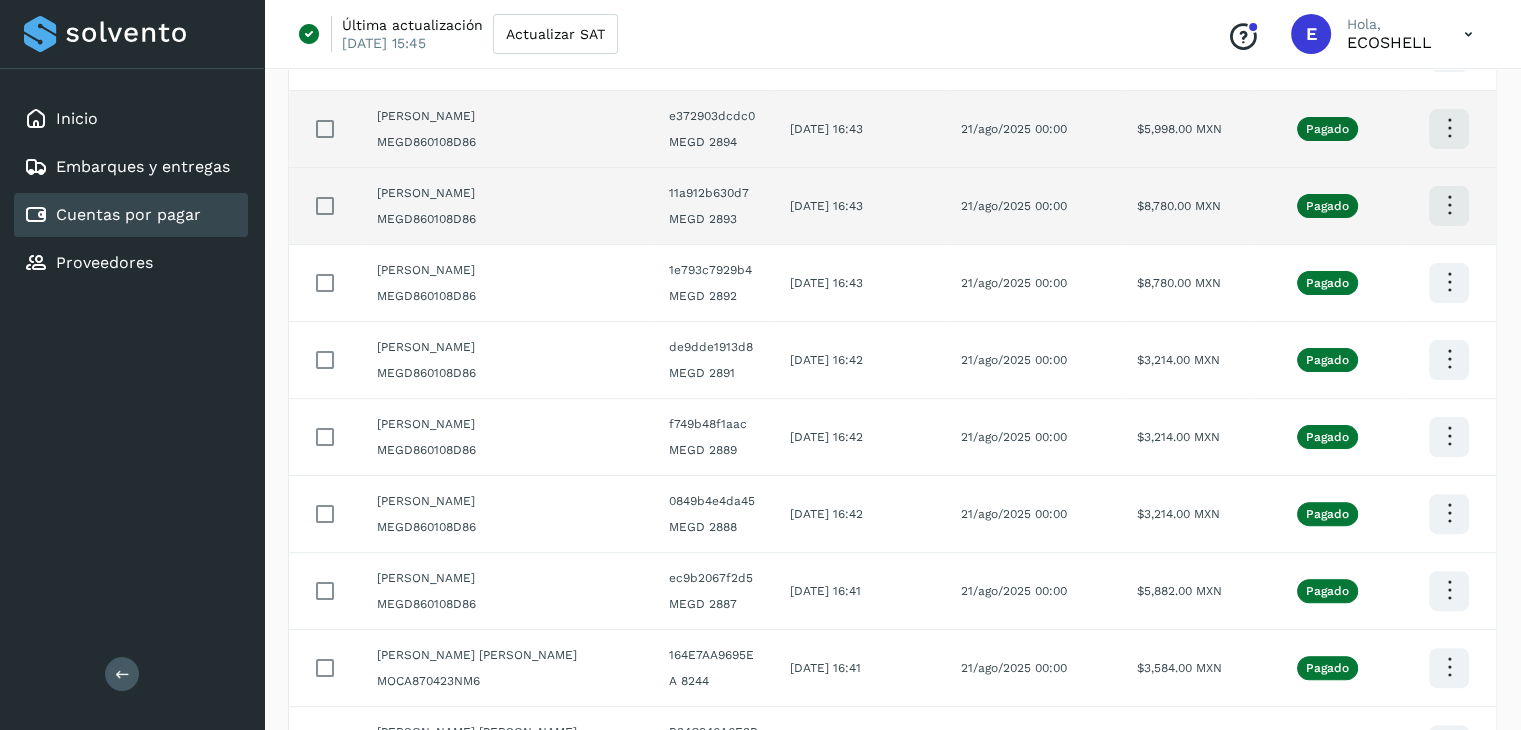 click at bounding box center (1449, -180) 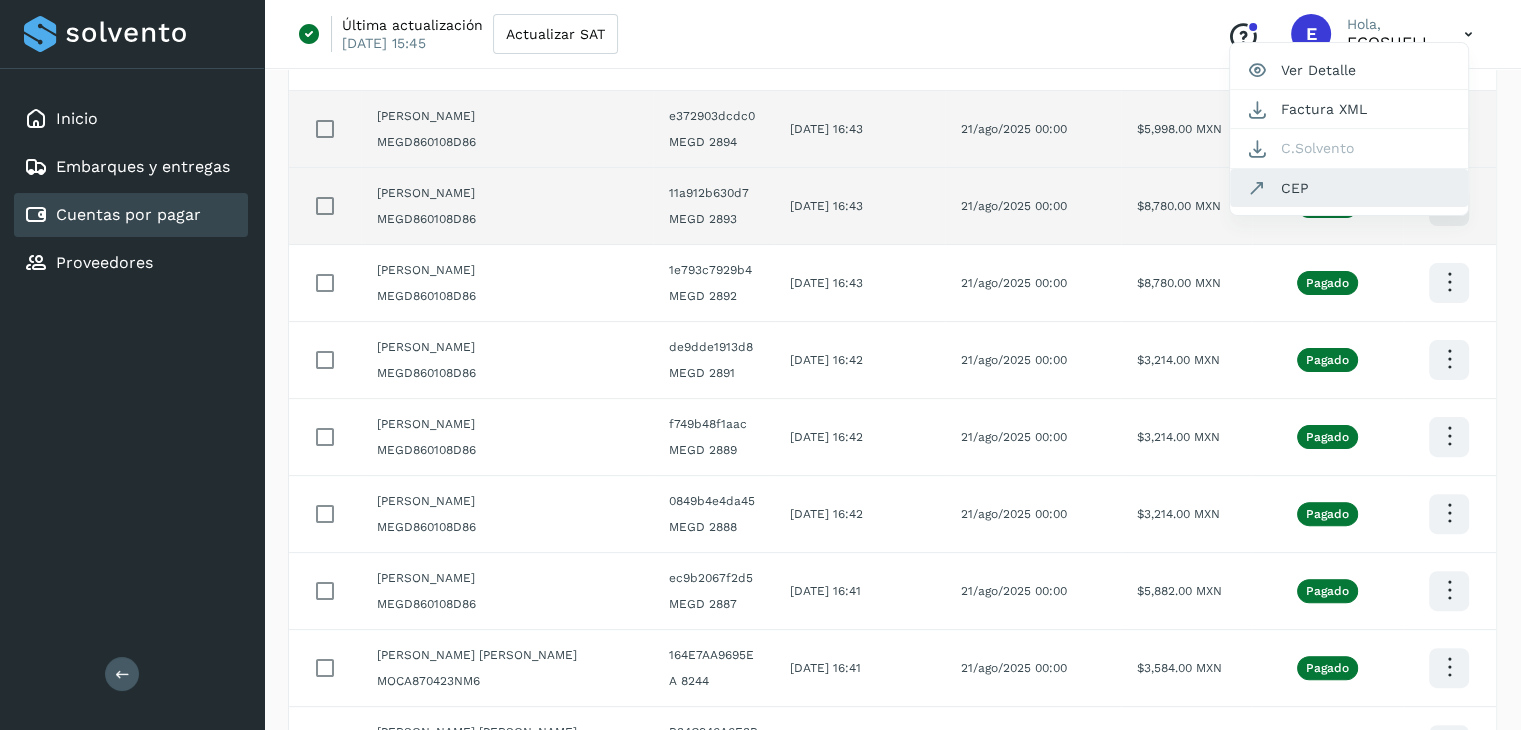 click on "CEP" 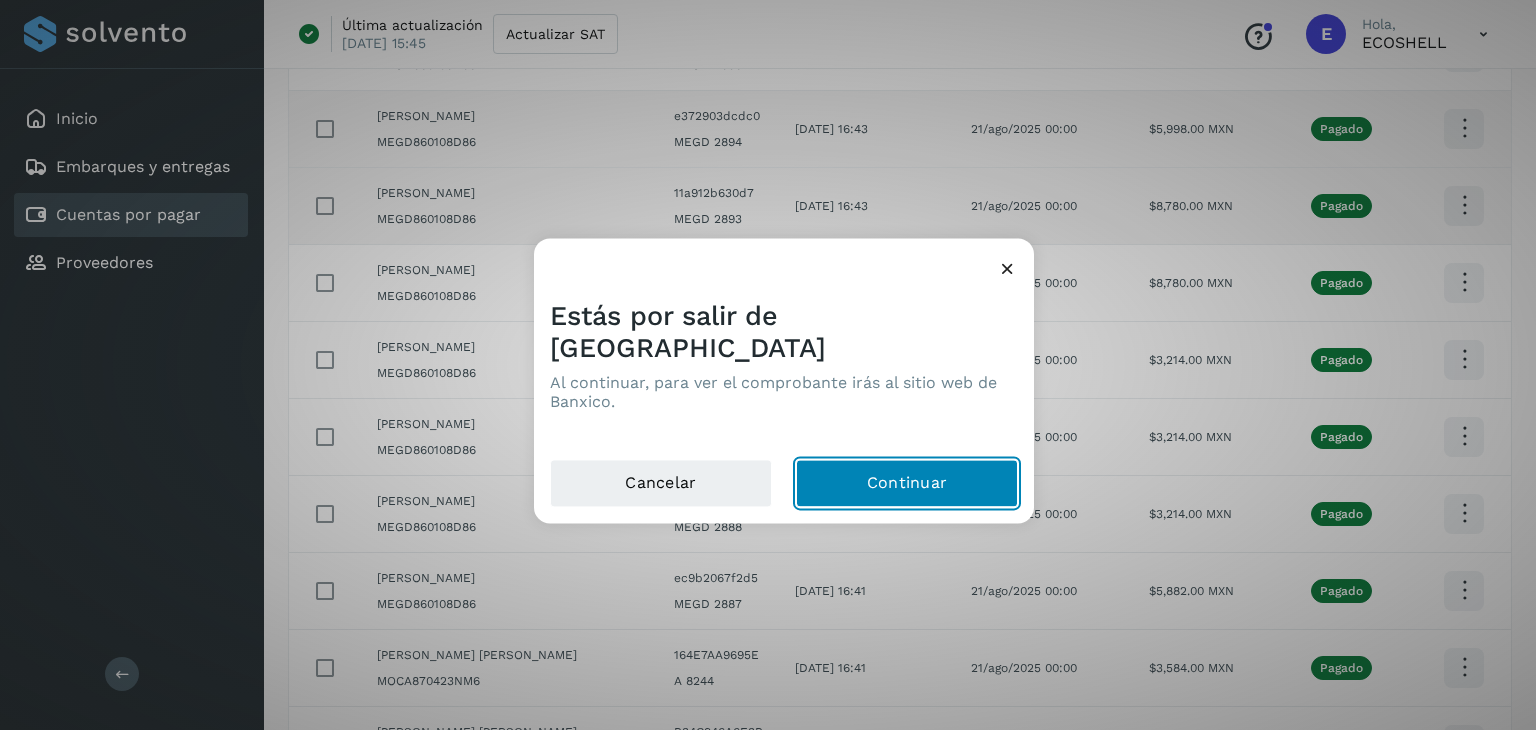 click on "Continuar" 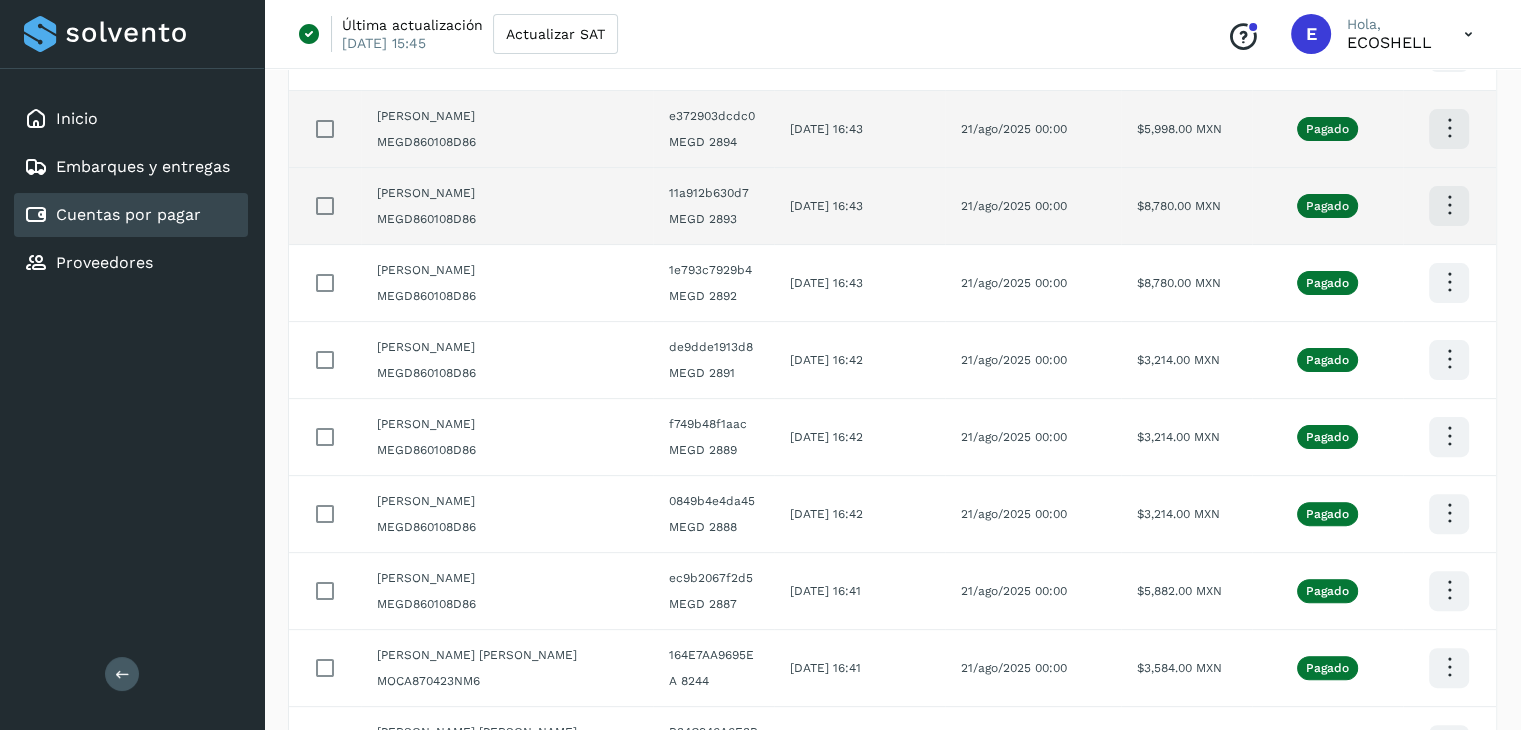 scroll, scrollTop: 494, scrollLeft: 0, axis: vertical 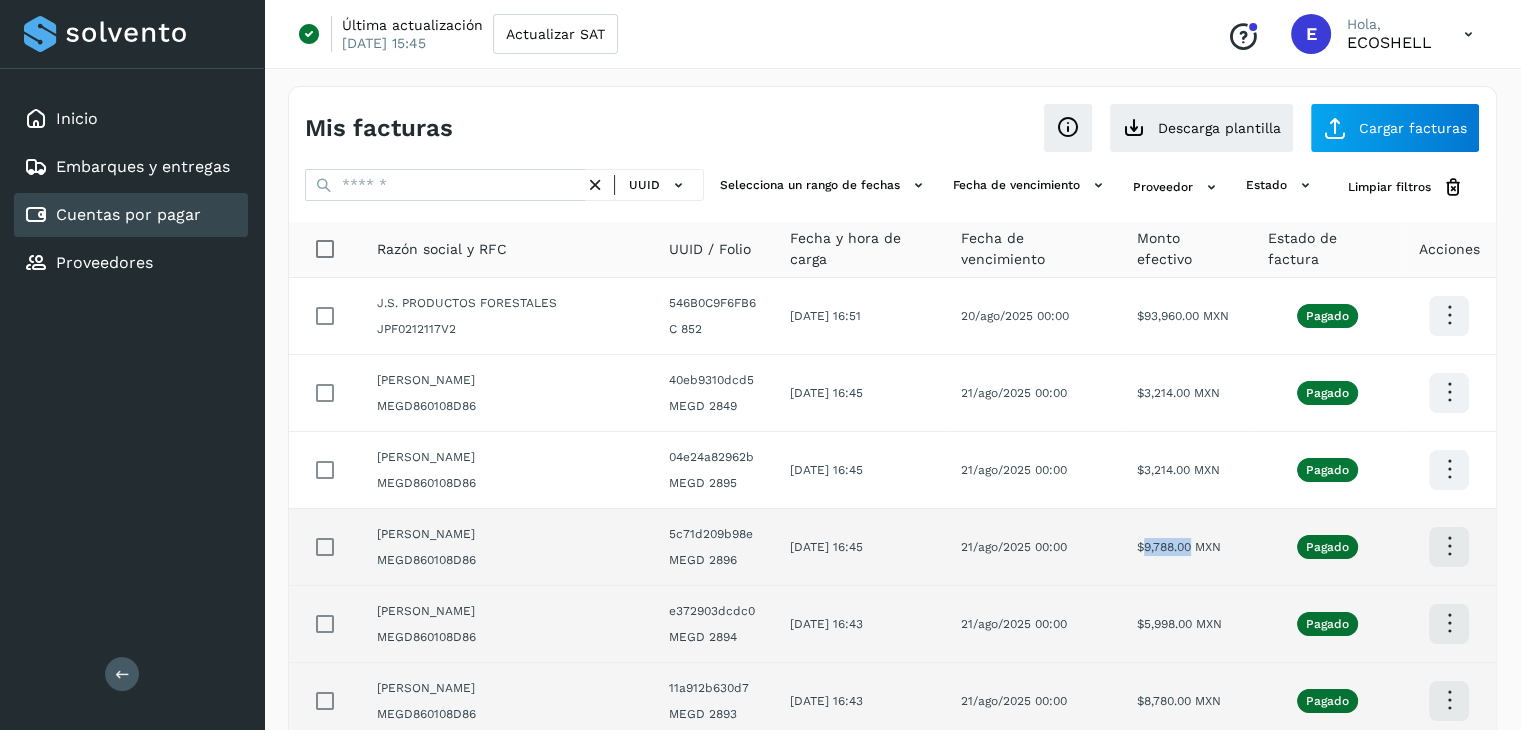 drag, startPoint x: 1192, startPoint y: 546, endPoint x: 1144, endPoint y: 548, distance: 48.04165 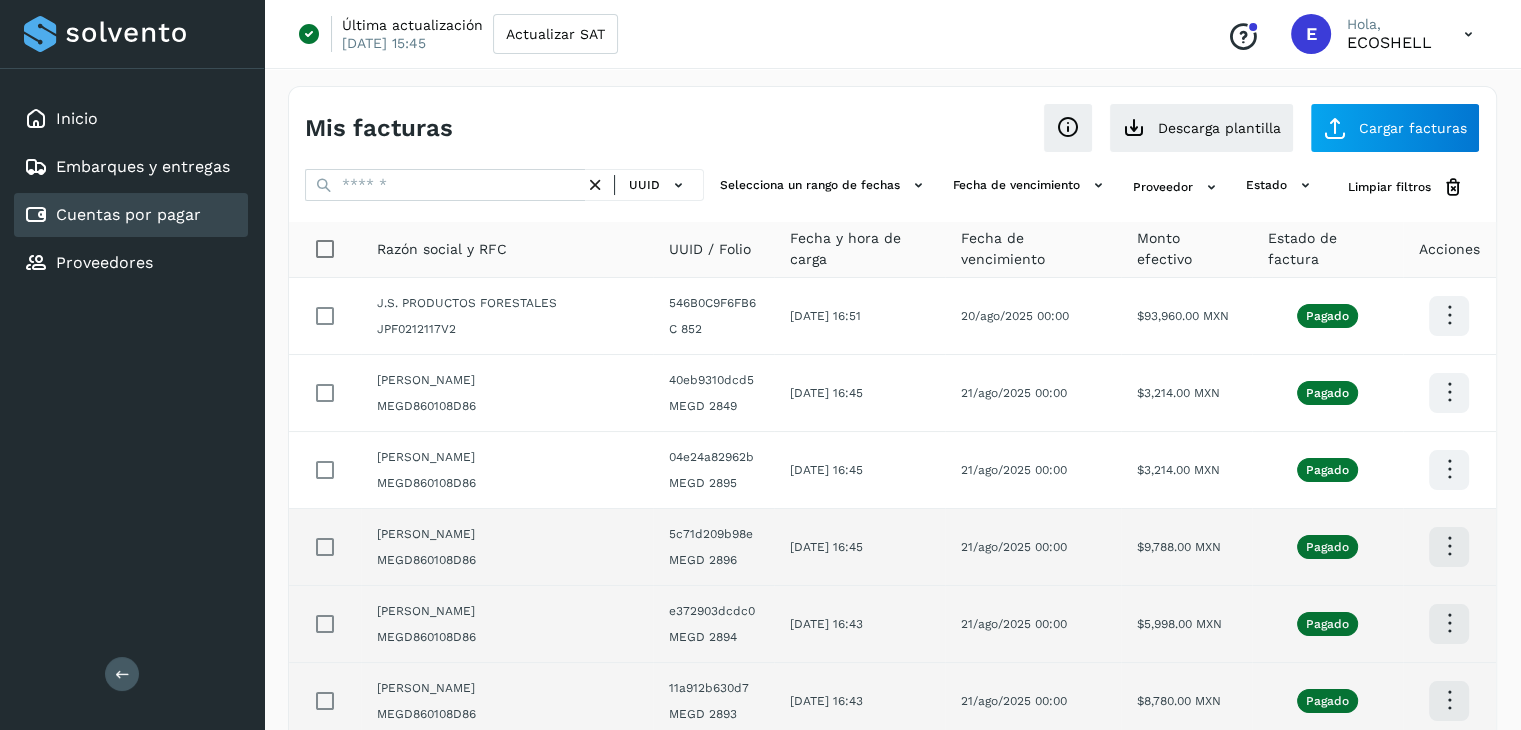 click at bounding box center (1449, 315) 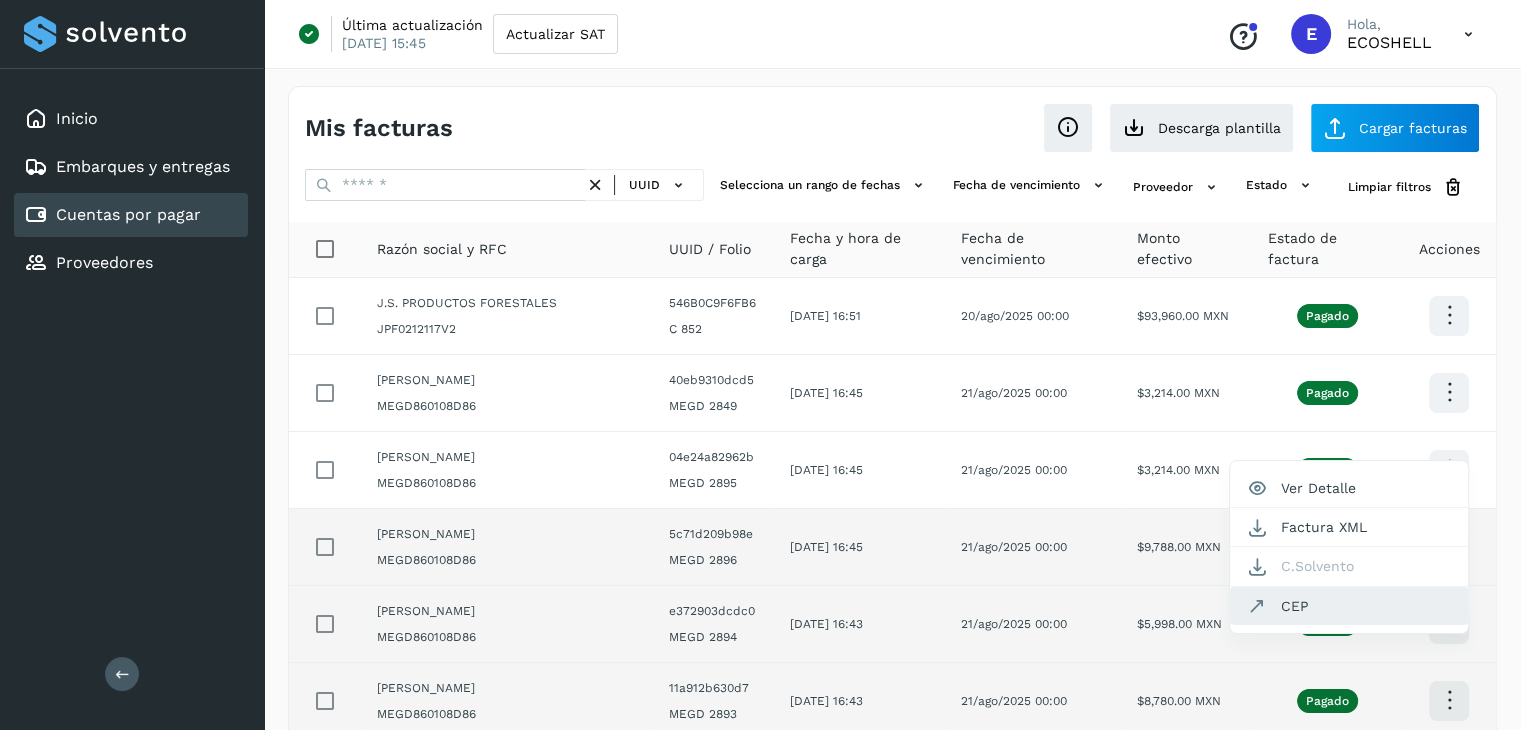 click at bounding box center (1256, 606) 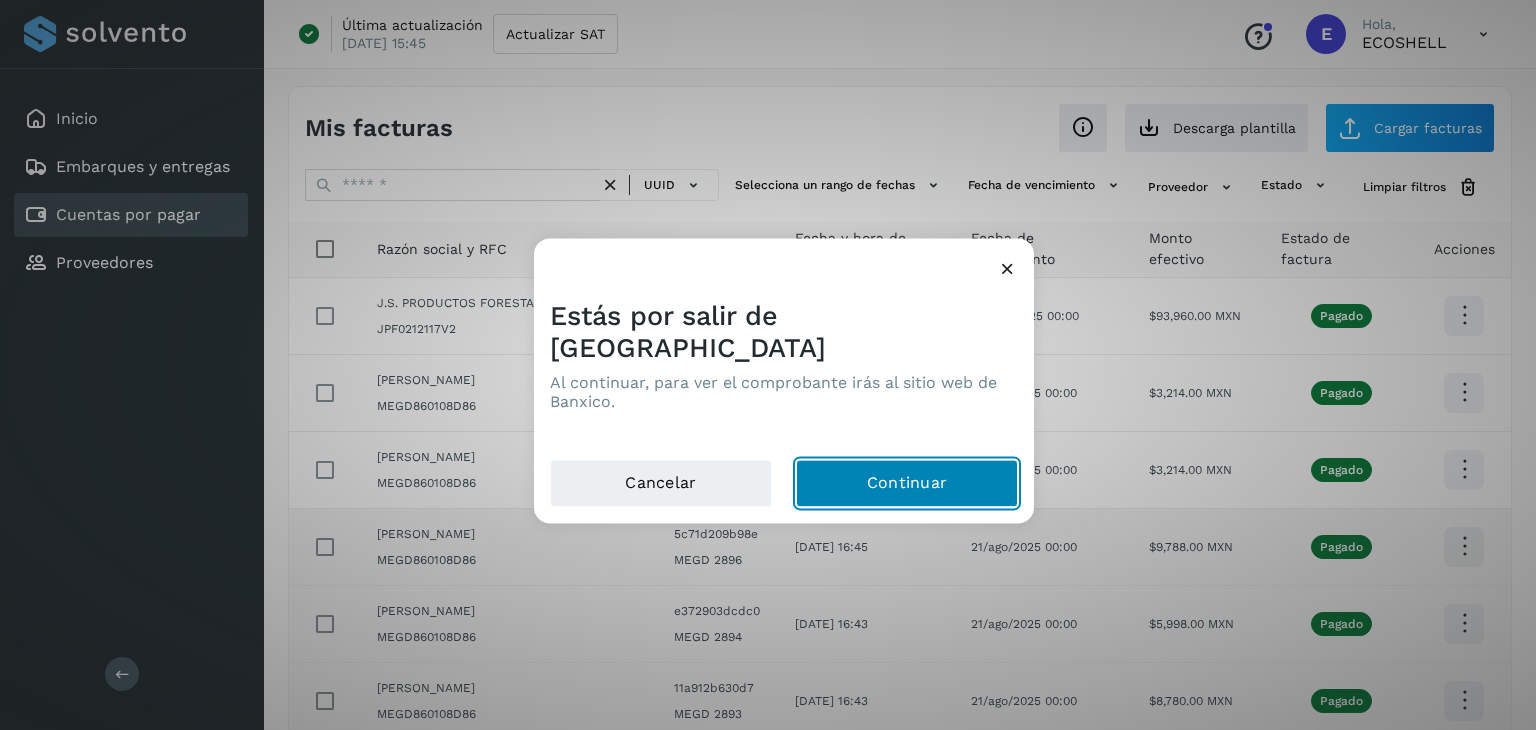 click on "Continuar" 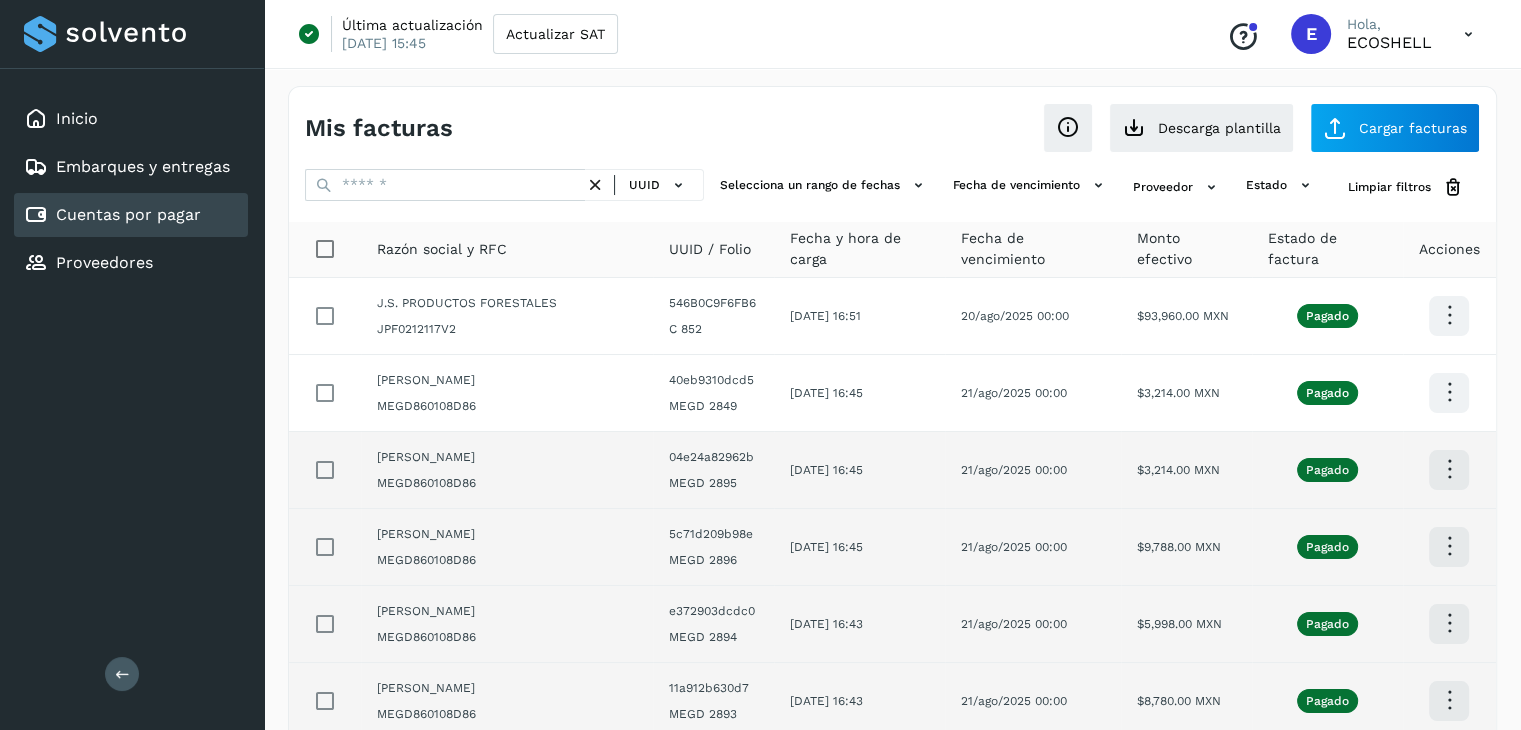 click at bounding box center (1449, 315) 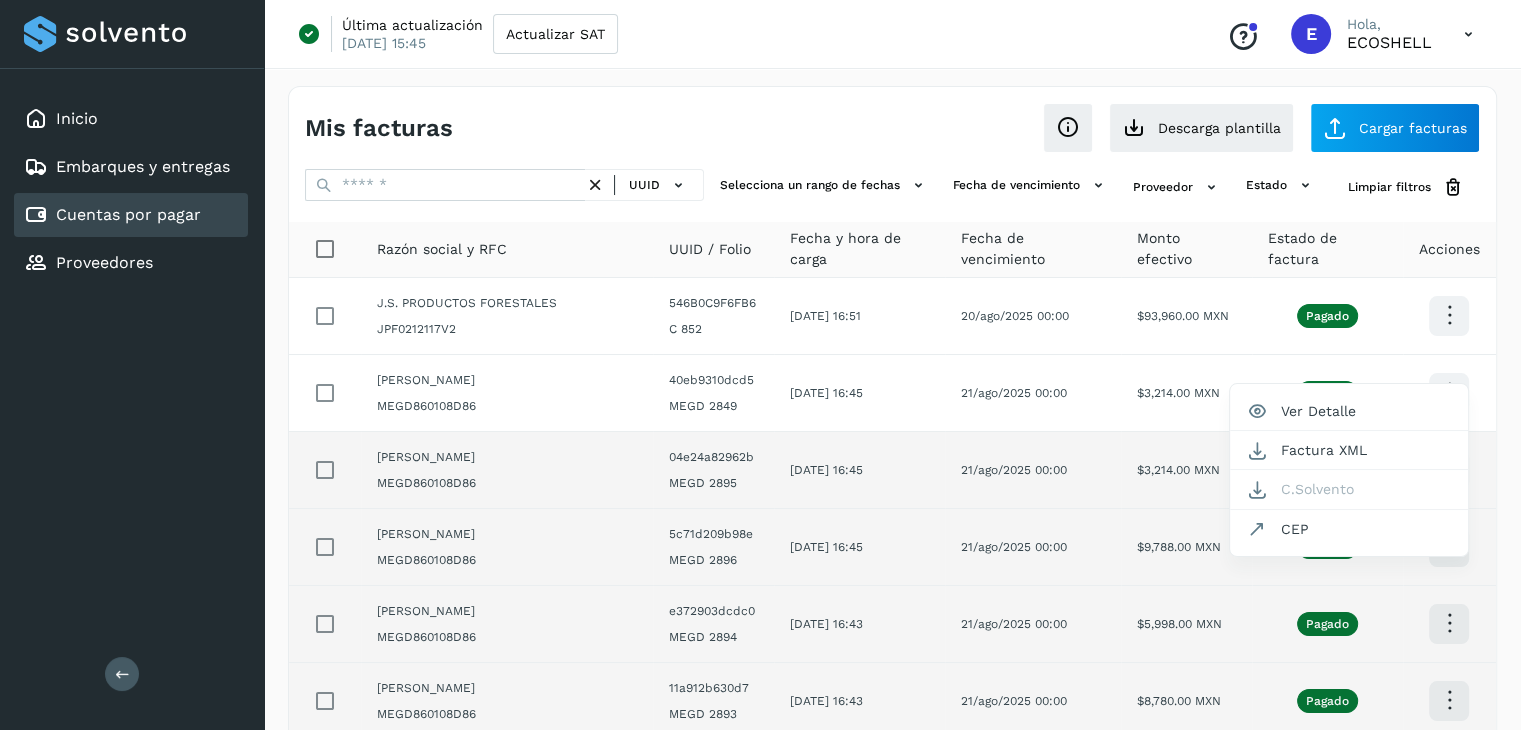 drag, startPoint x: 1188, startPoint y: 473, endPoint x: 1145, endPoint y: 476, distance: 43.104523 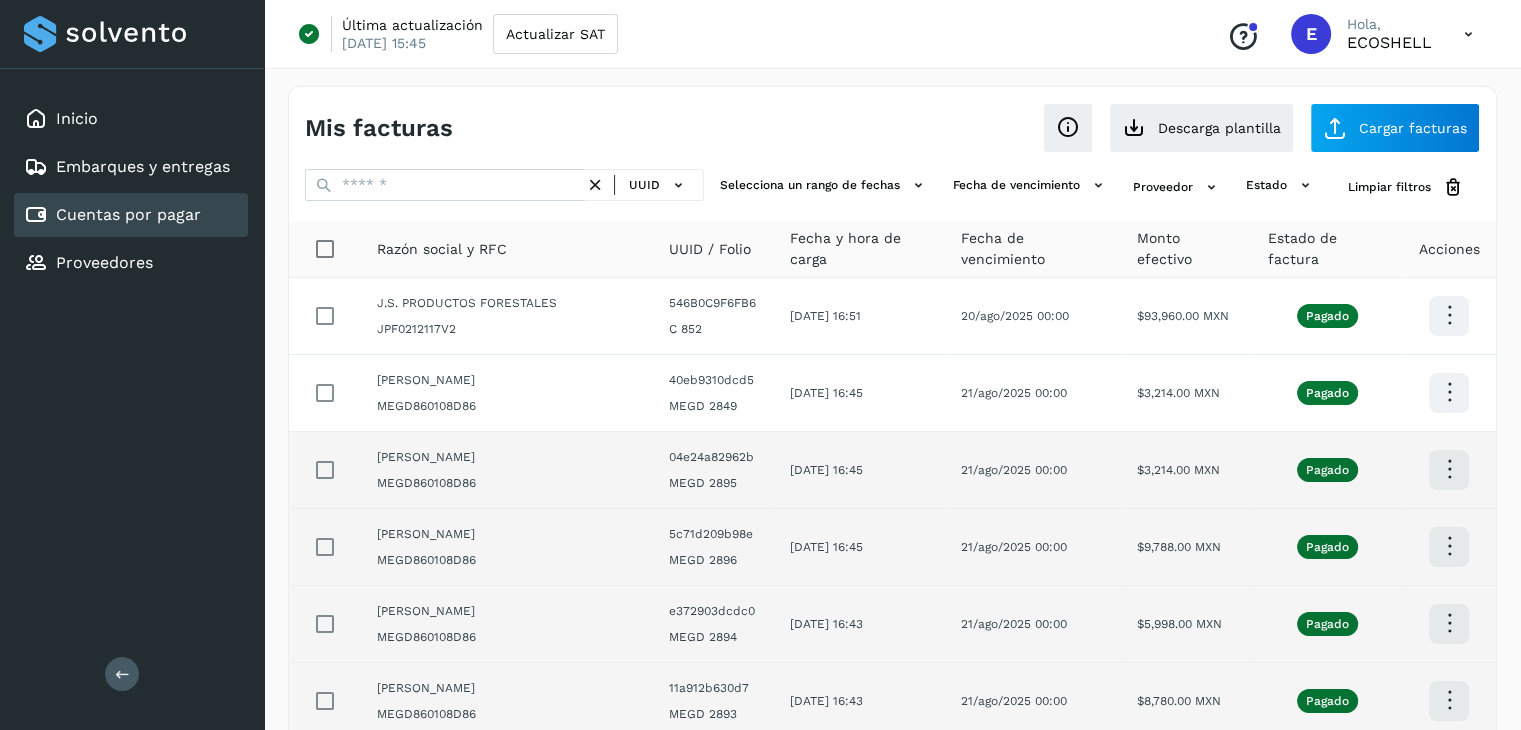 click at bounding box center (760, 365) 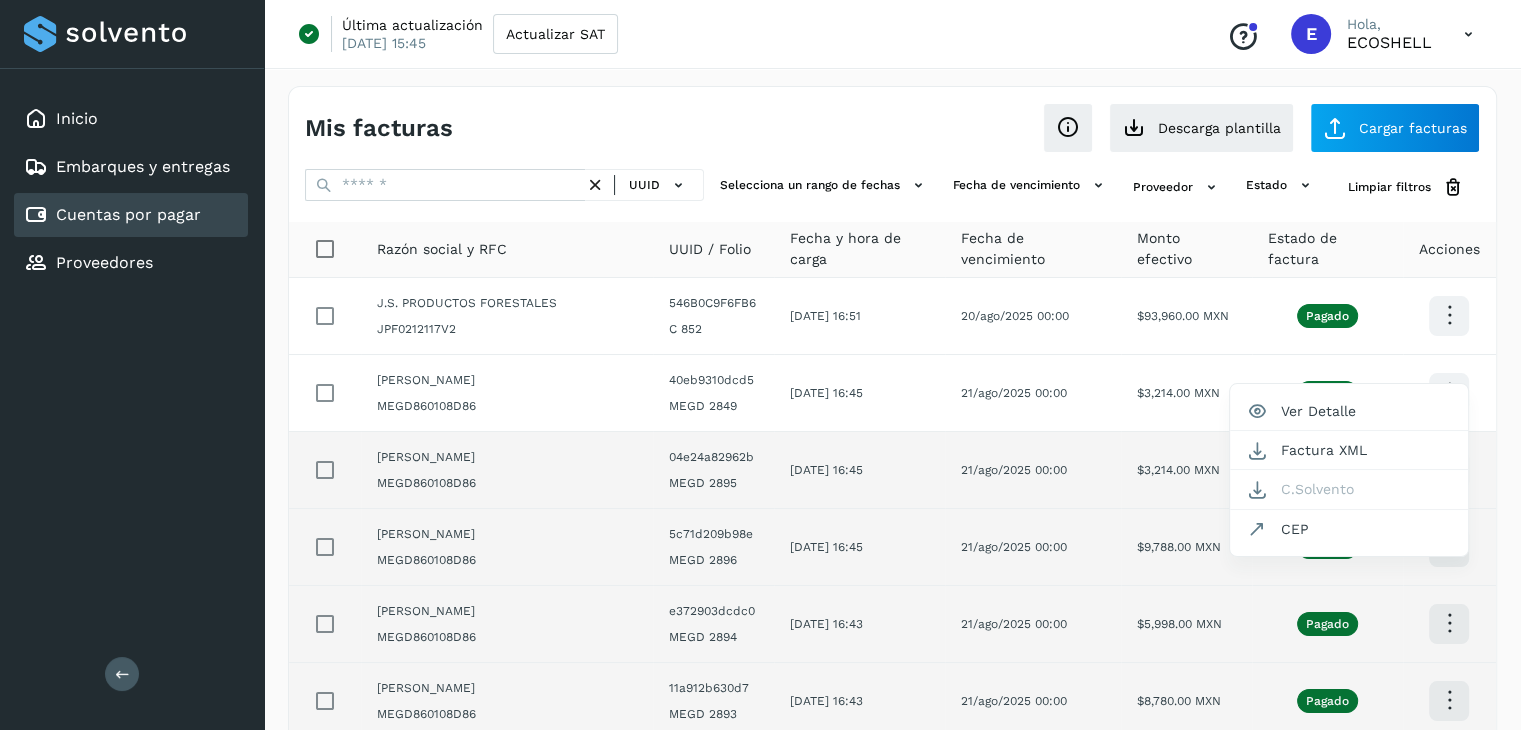 drag, startPoint x: 1188, startPoint y: 467, endPoint x: 1160, endPoint y: 468, distance: 28.01785 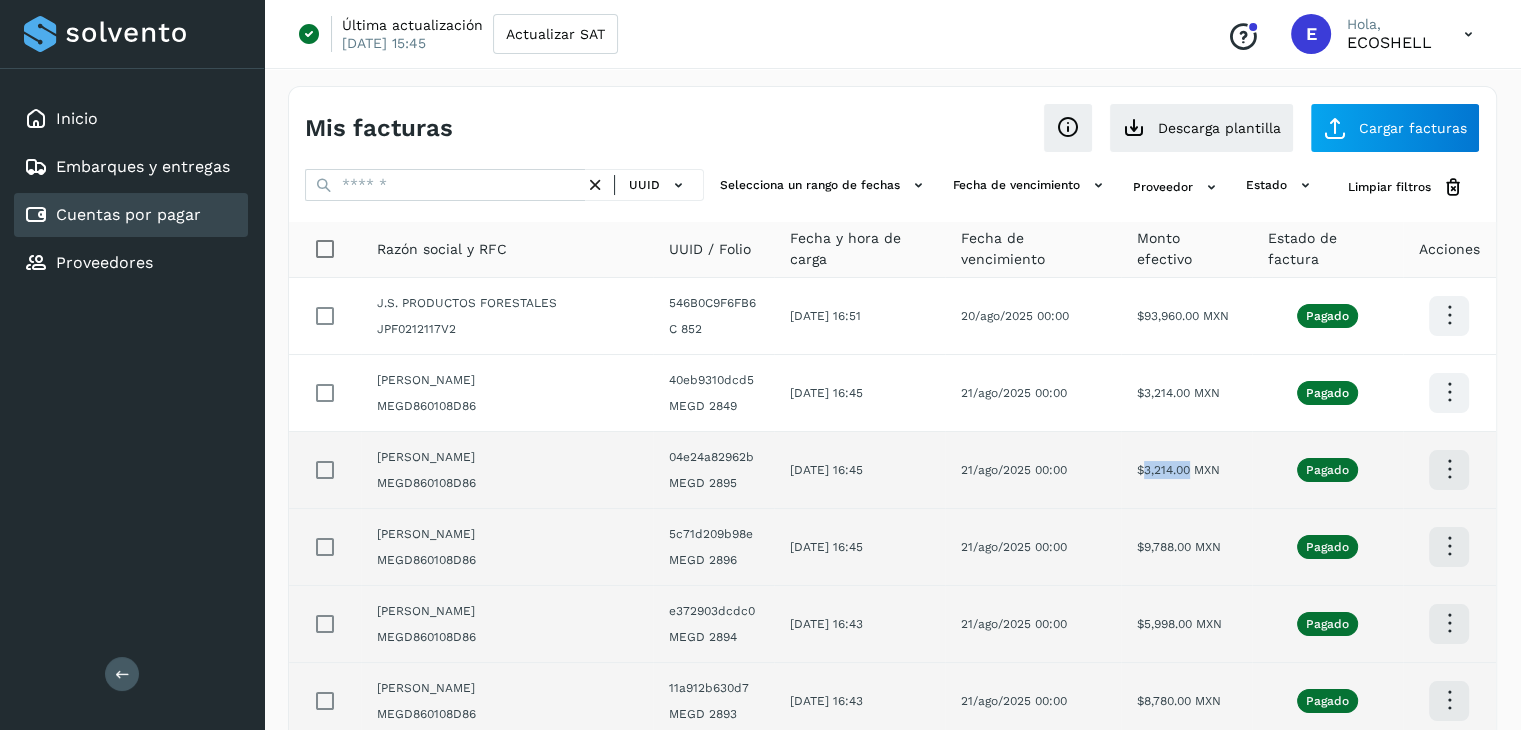 drag, startPoint x: 1192, startPoint y: 467, endPoint x: 1146, endPoint y: 481, distance: 48.08326 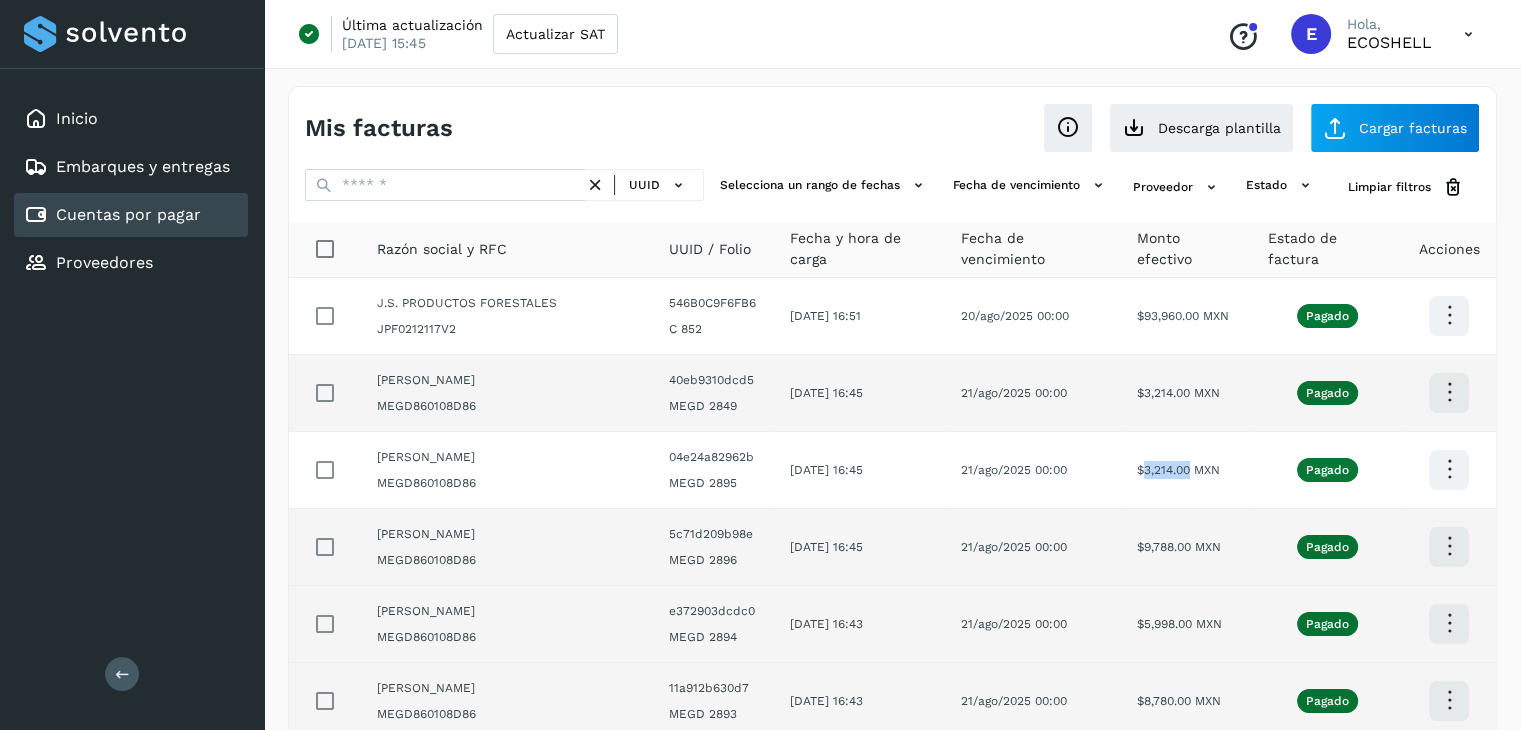 copy on "3,214.00" 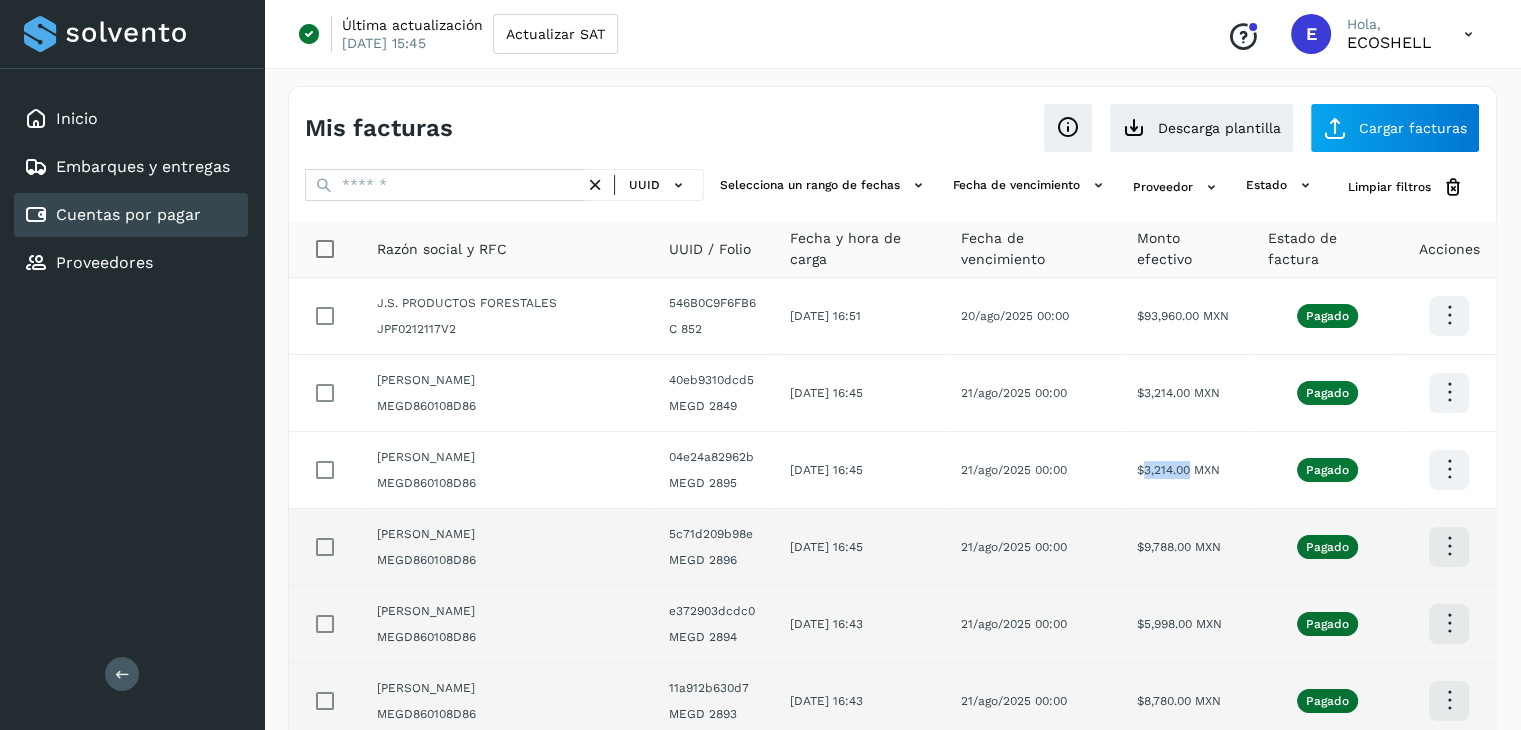 copy on "3,214.00" 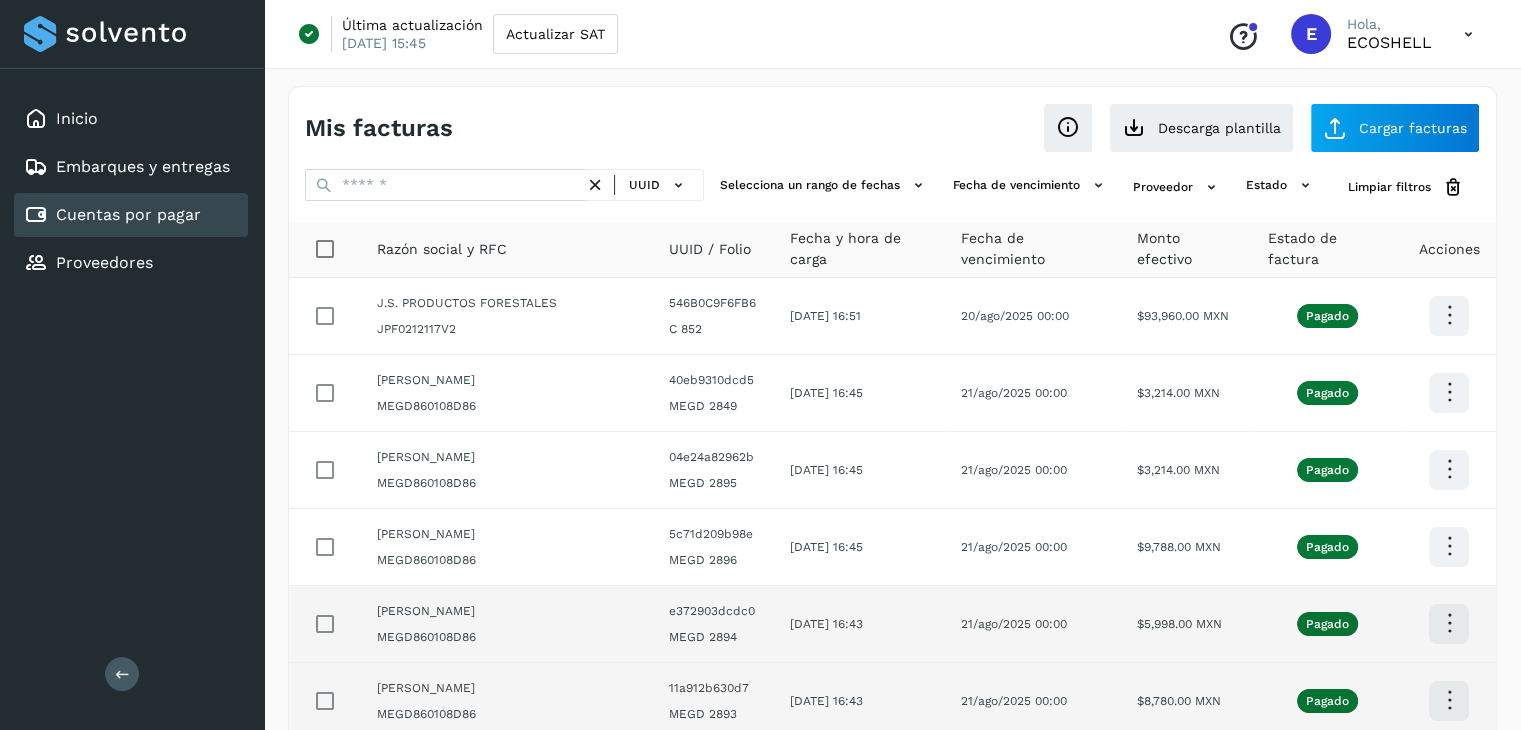 click at bounding box center (1449, 315) 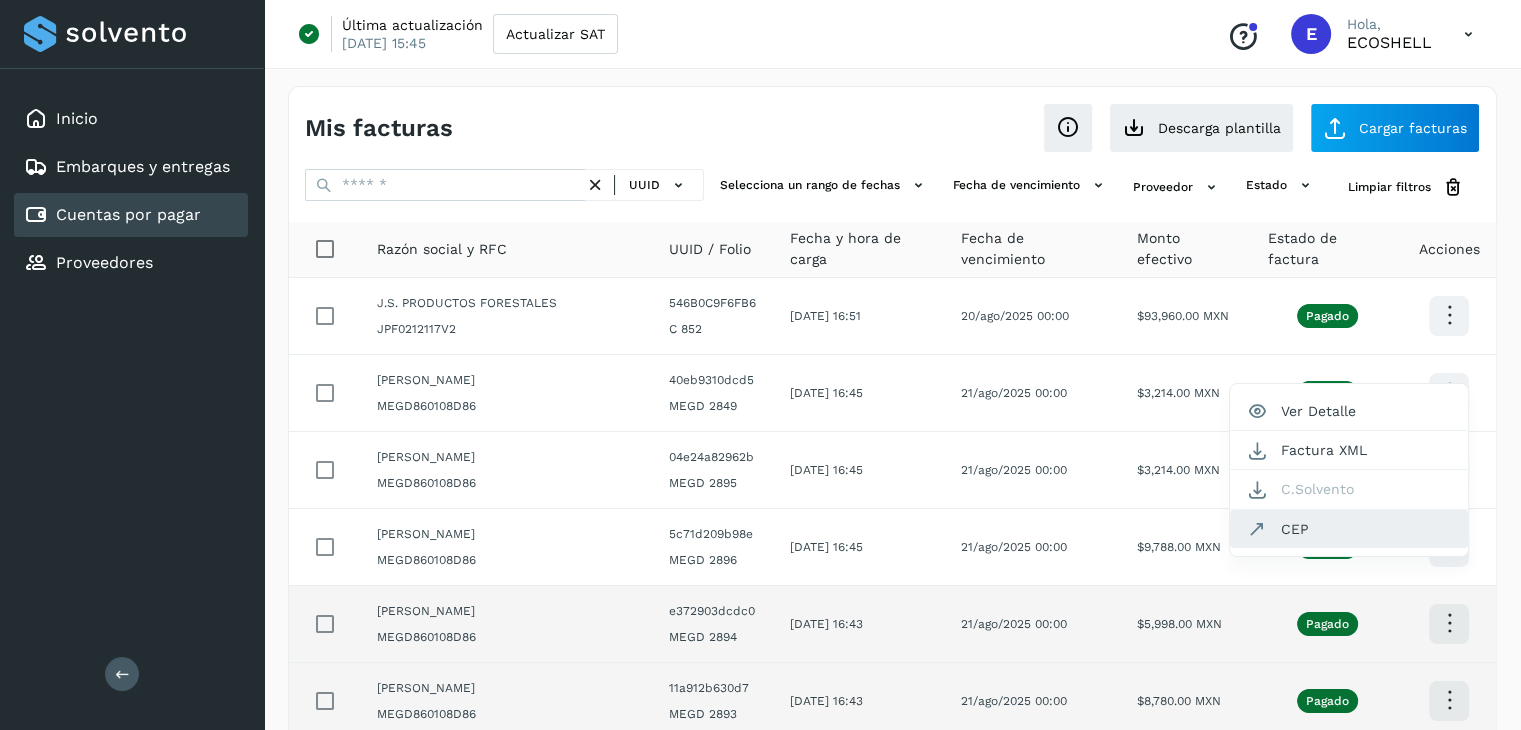 click on "CEP" 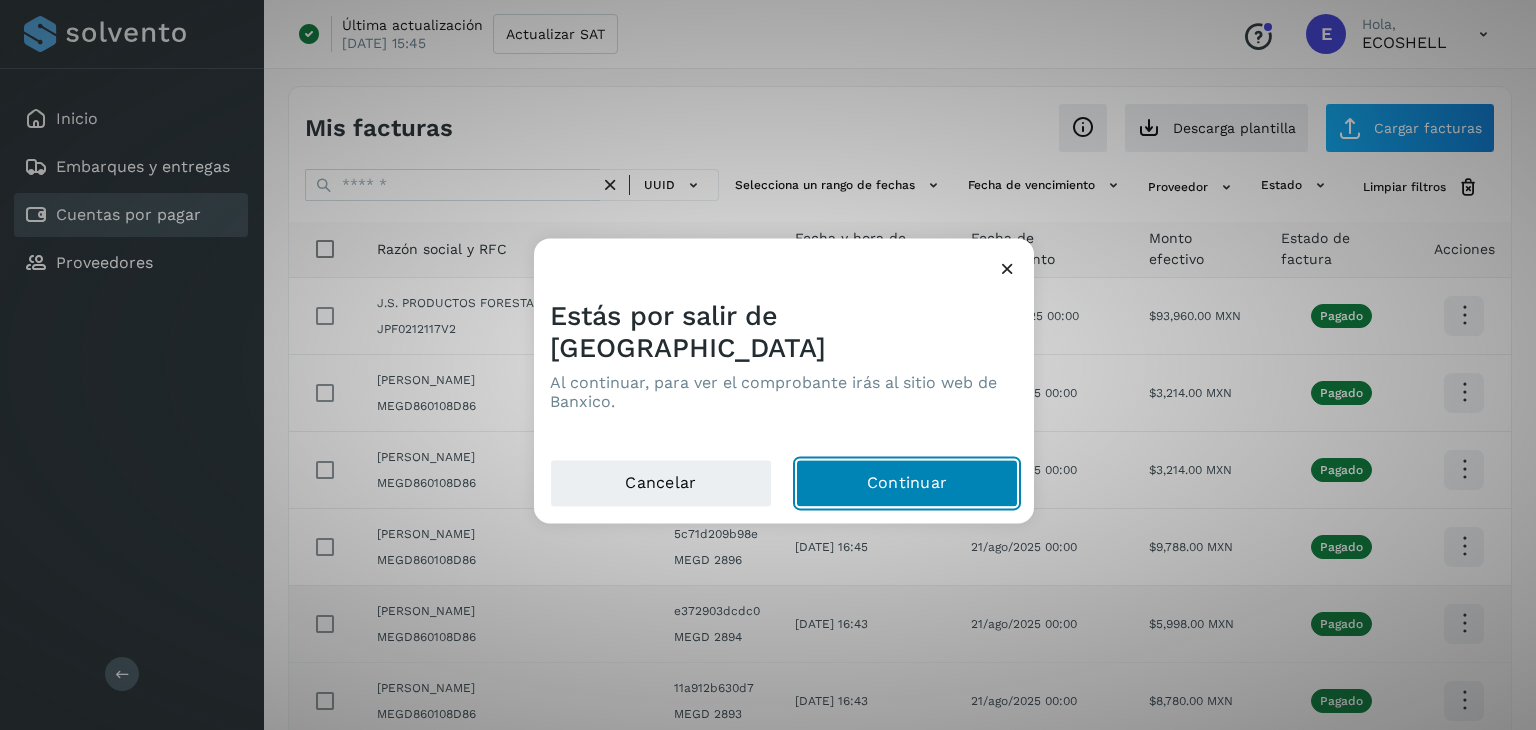 click on "Continuar" 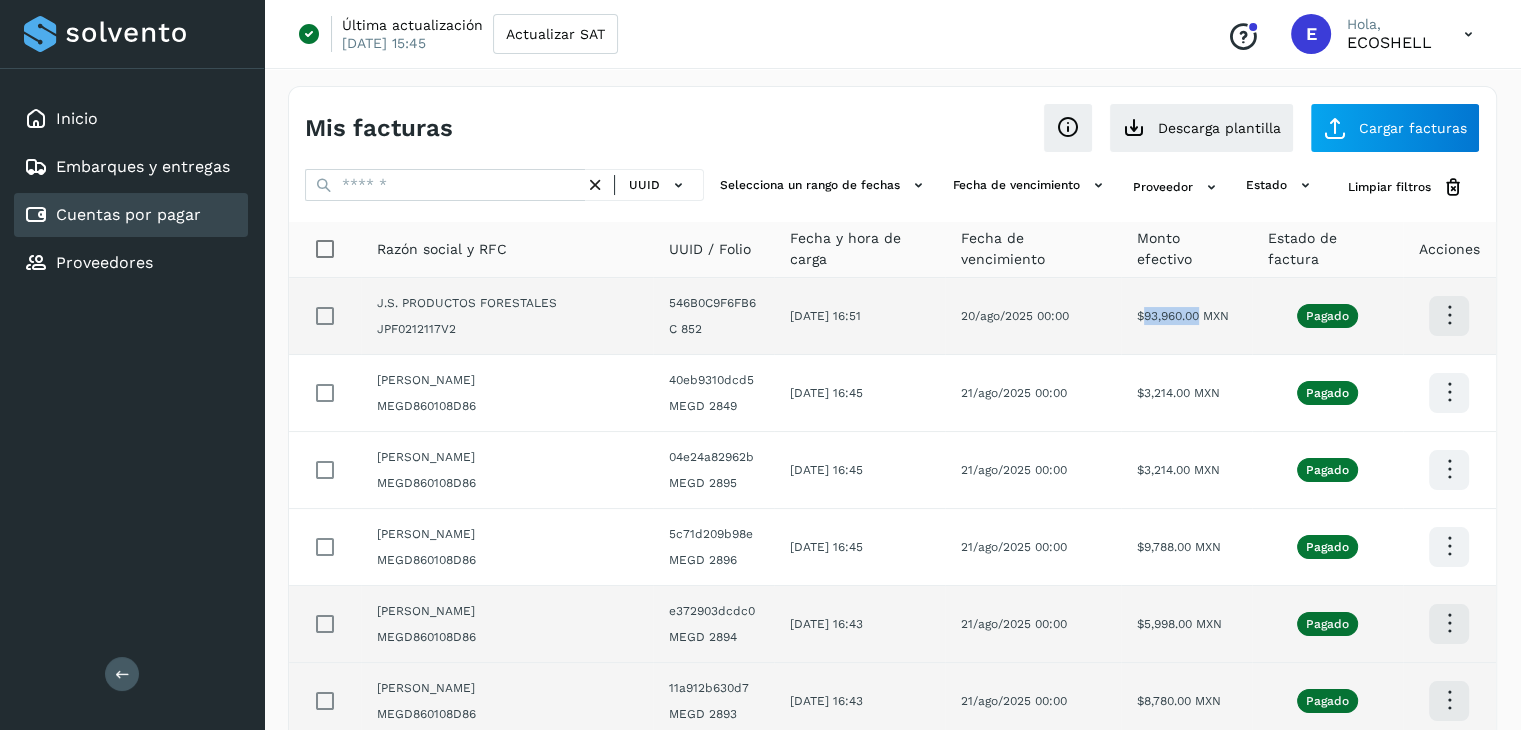 drag, startPoint x: 1200, startPoint y: 310, endPoint x: 1143, endPoint y: 326, distance: 59.20304 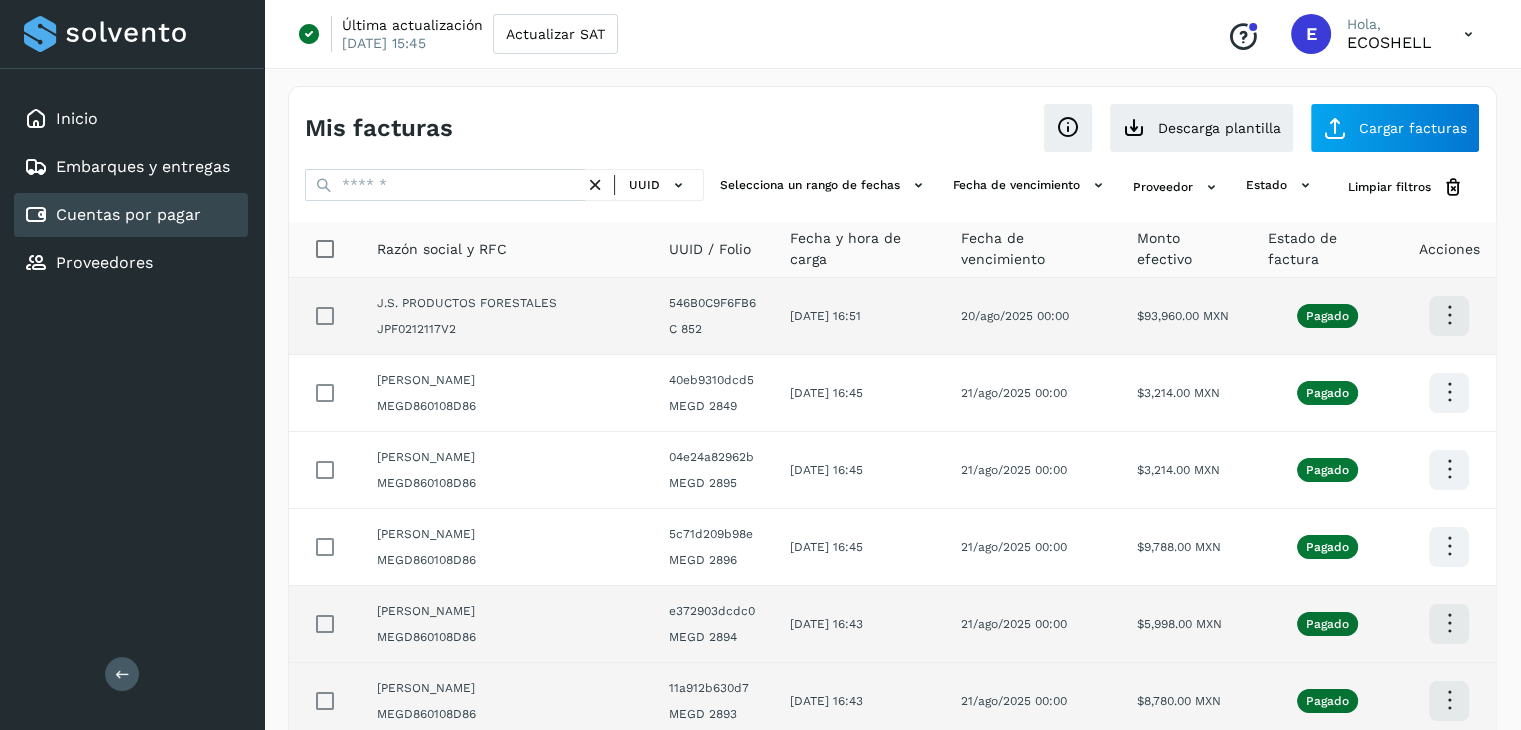 click at bounding box center [1449, 315] 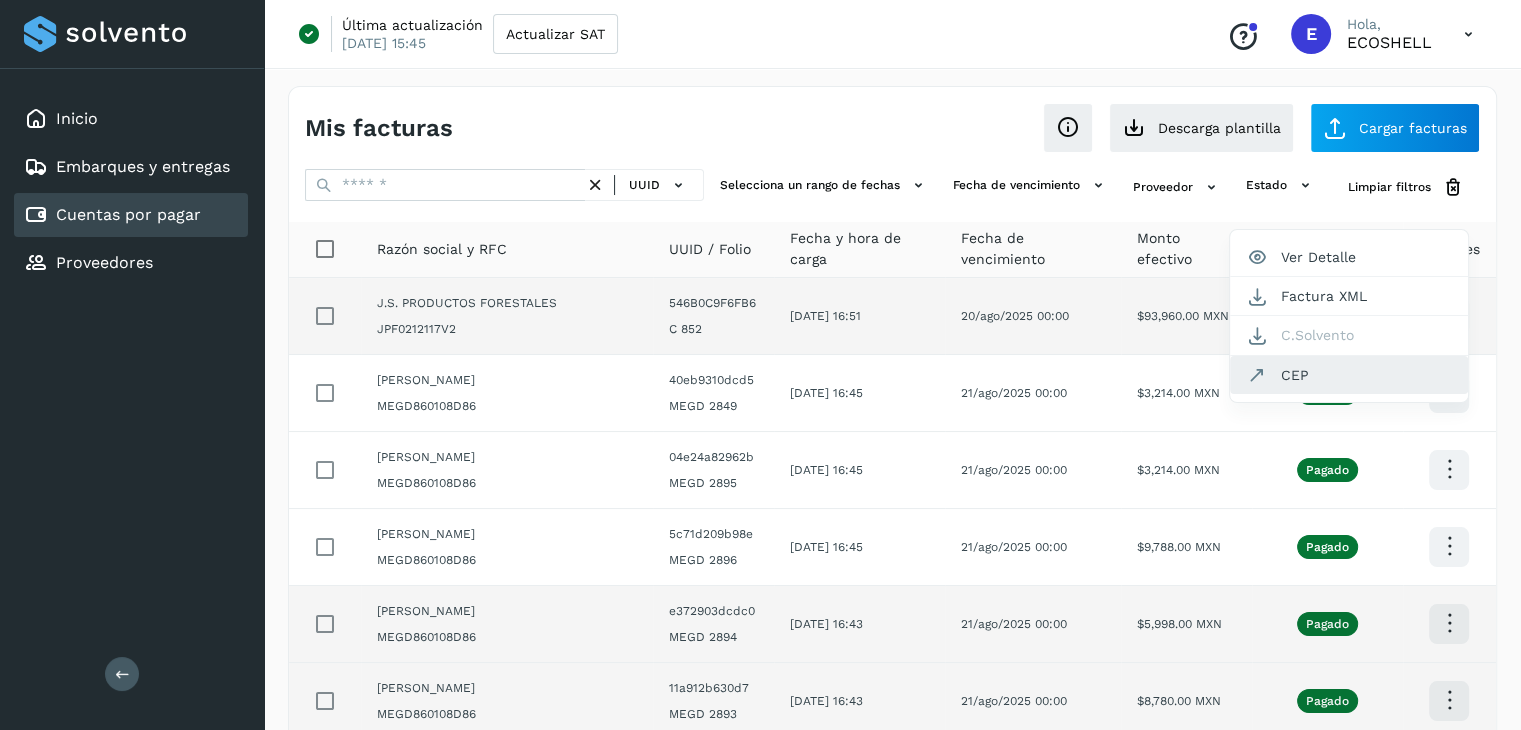 click on "CEP" 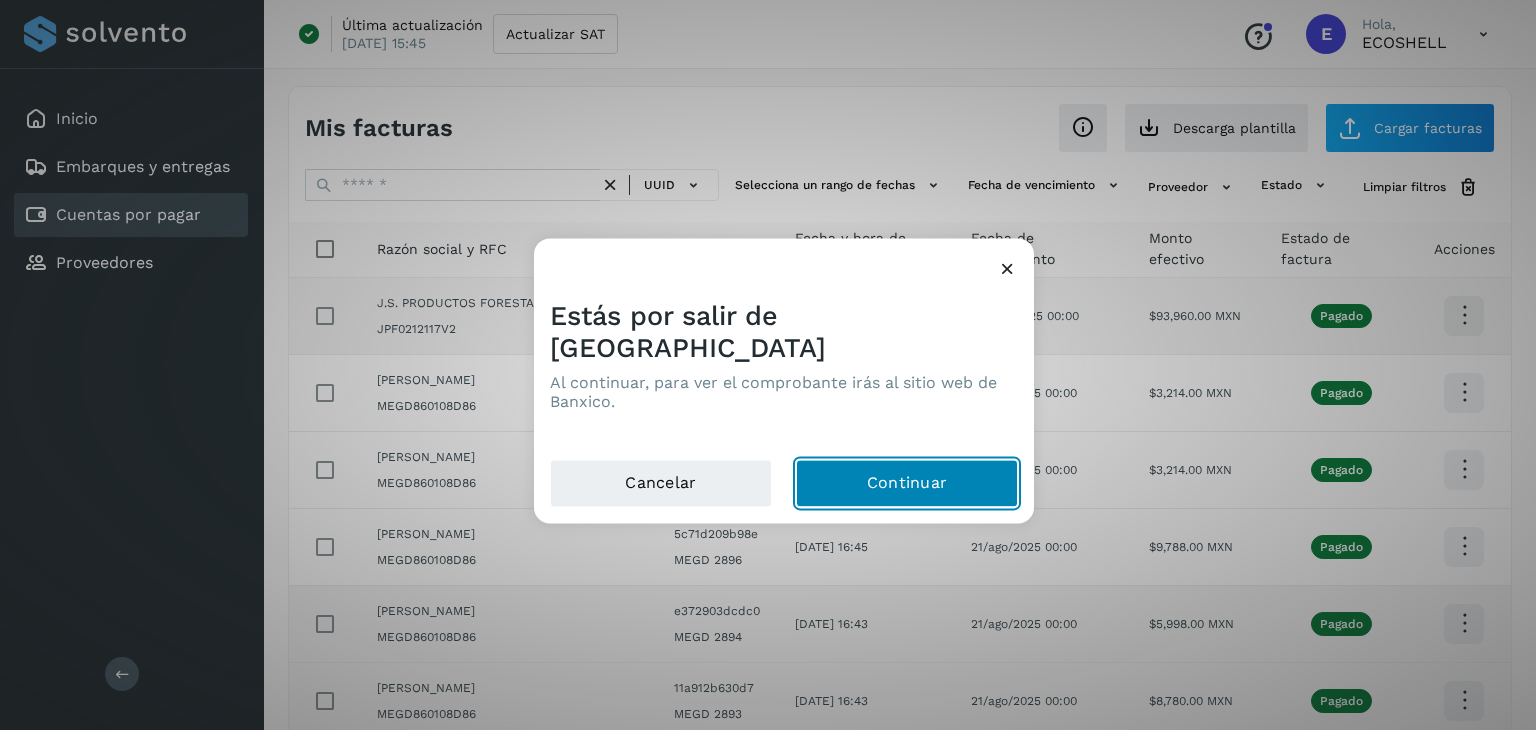 click on "Continuar" 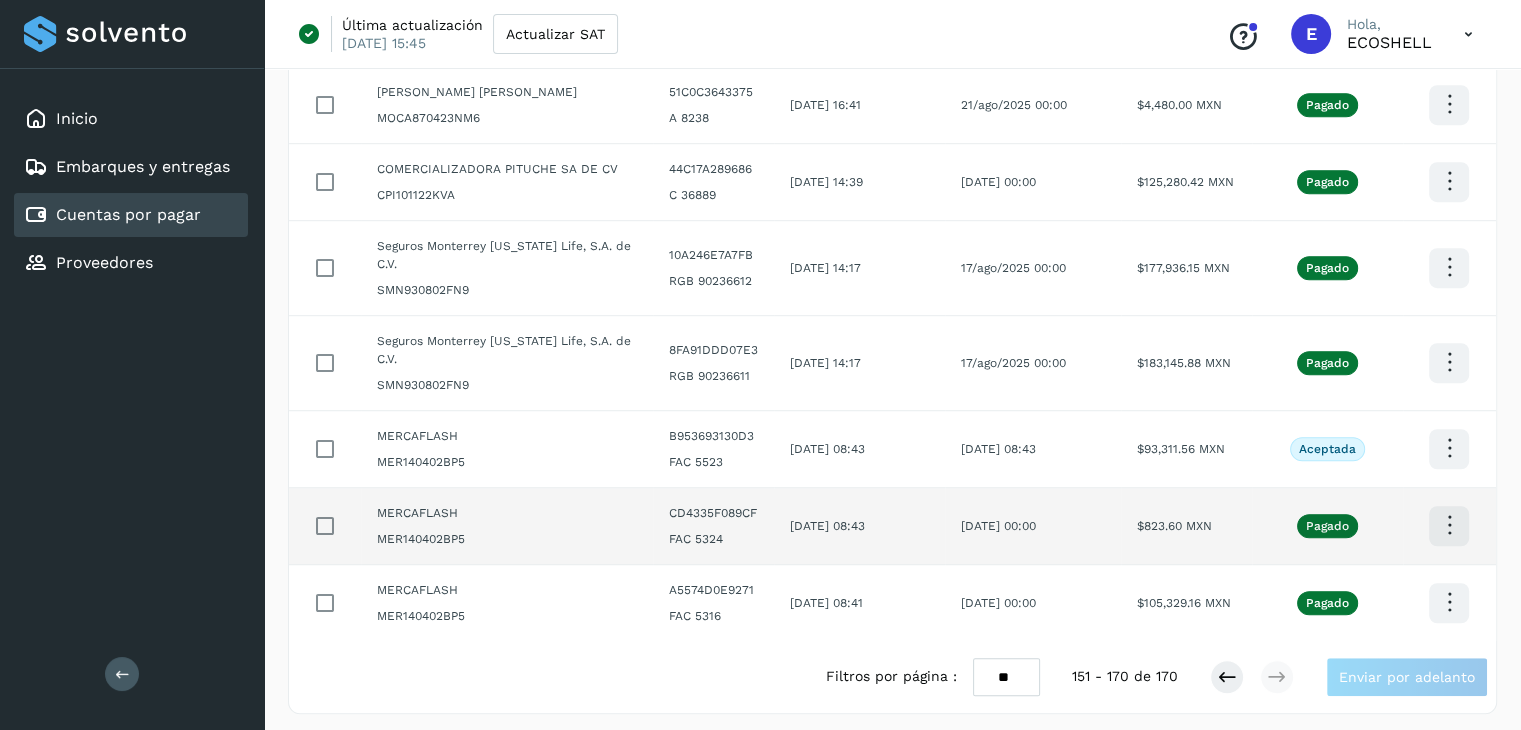 scroll, scrollTop: 1215, scrollLeft: 0, axis: vertical 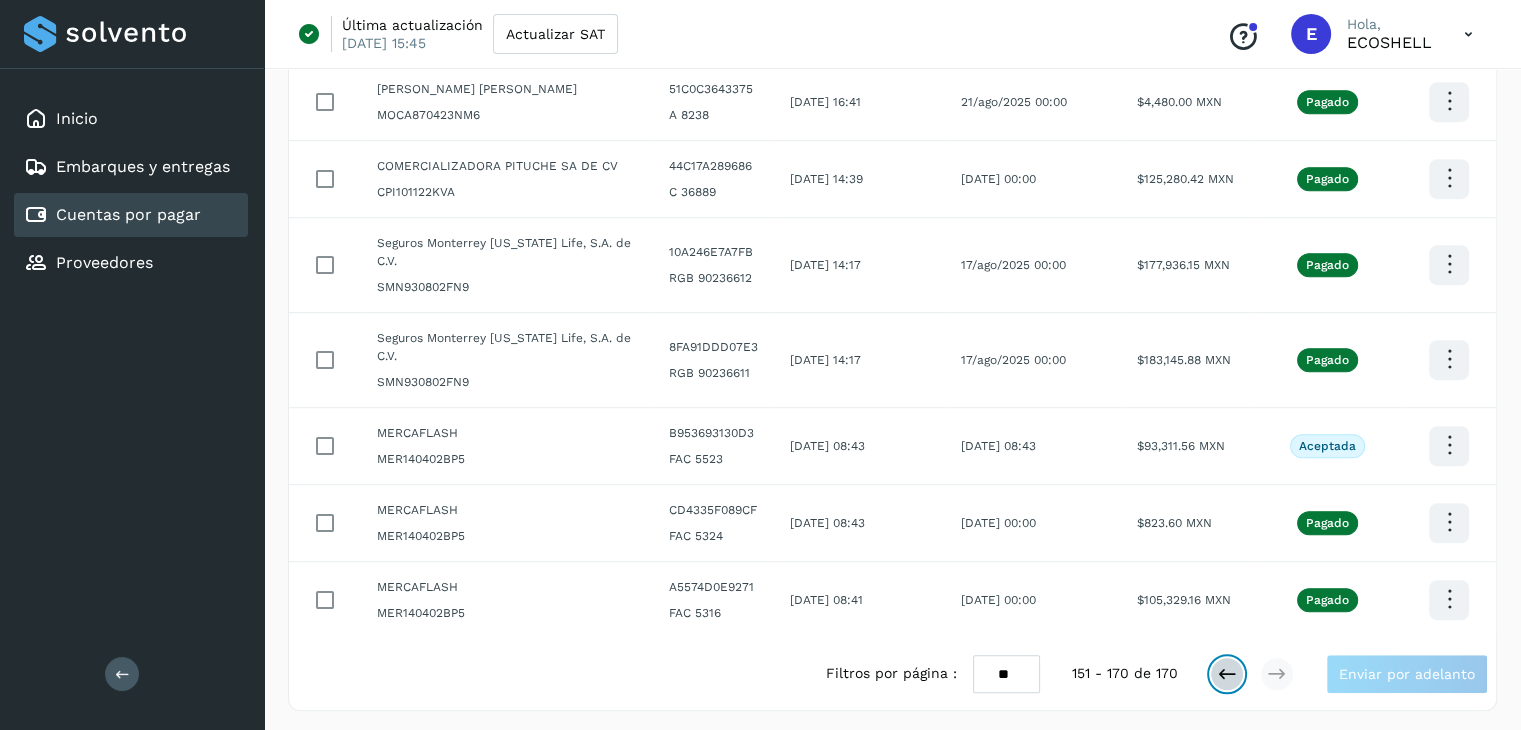 click at bounding box center (1227, 674) 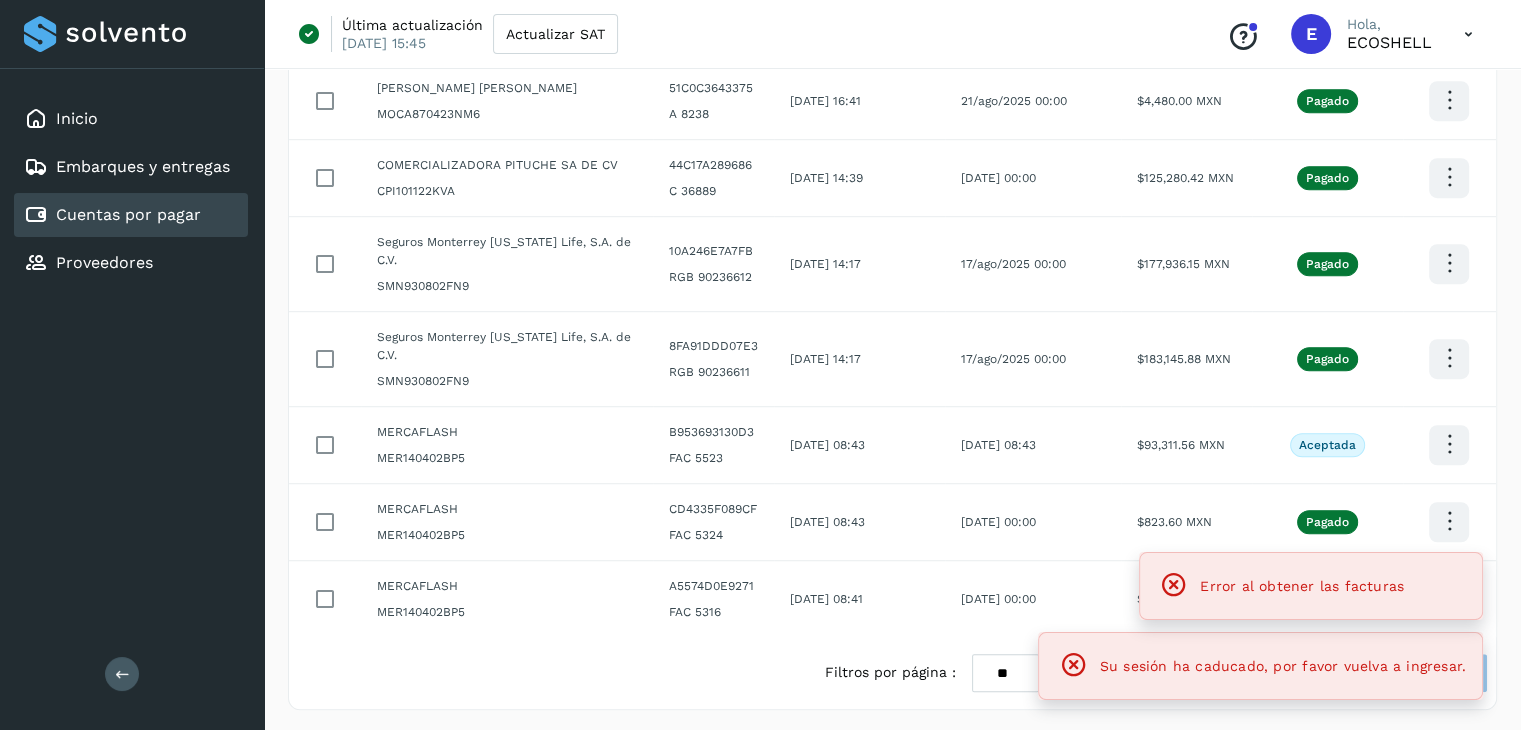 scroll, scrollTop: 0, scrollLeft: 0, axis: both 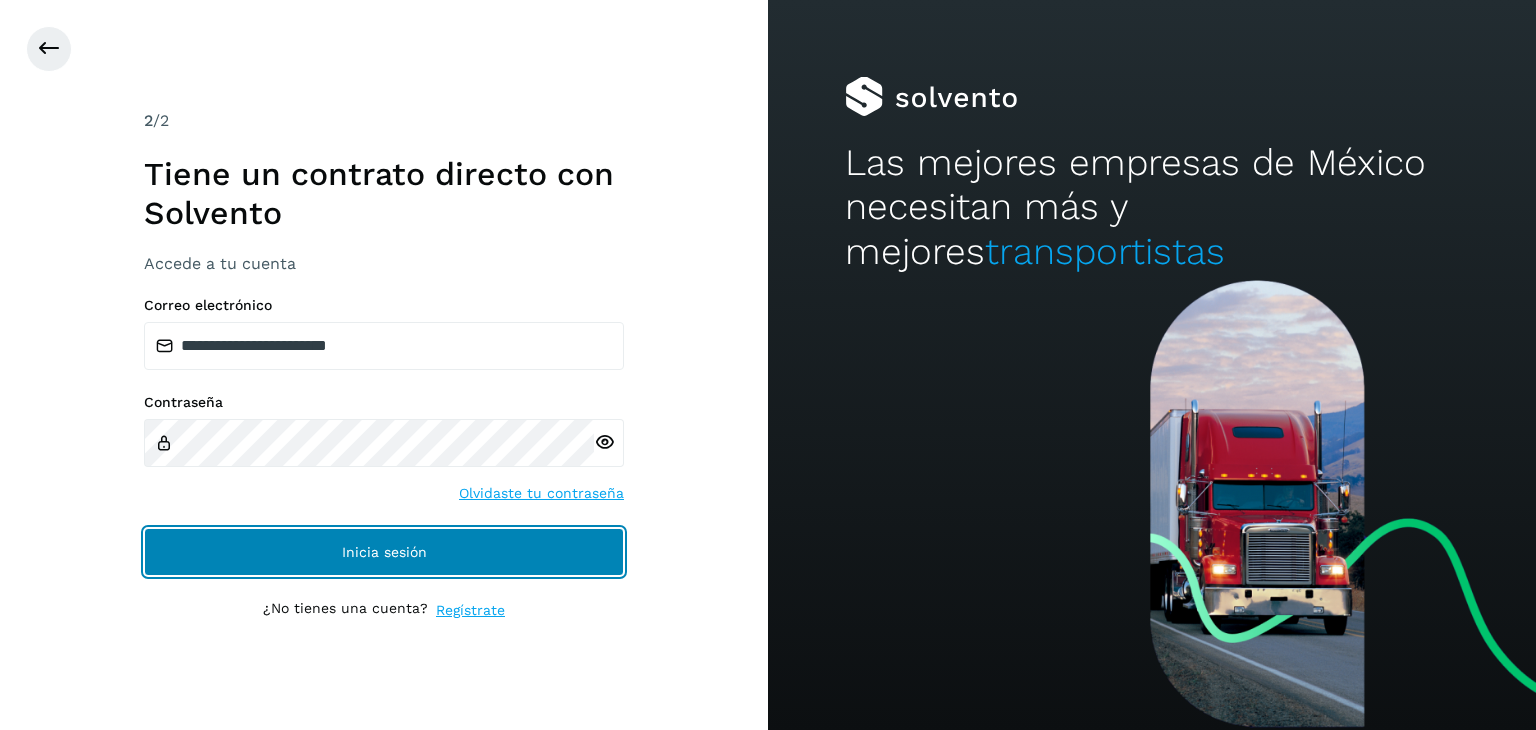 click on "Inicia sesión" at bounding box center (384, 552) 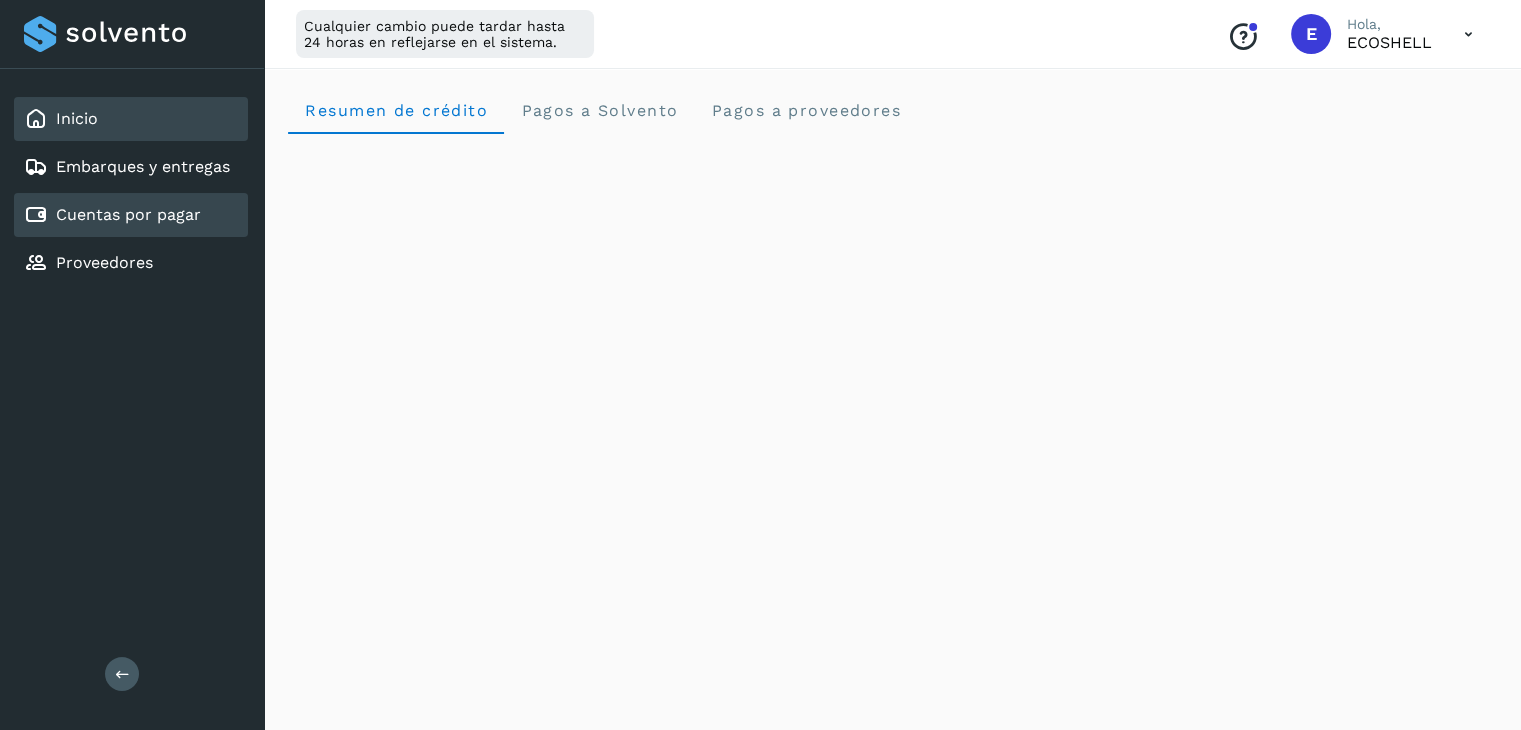 click on "Cuentas por pagar" at bounding box center [128, 214] 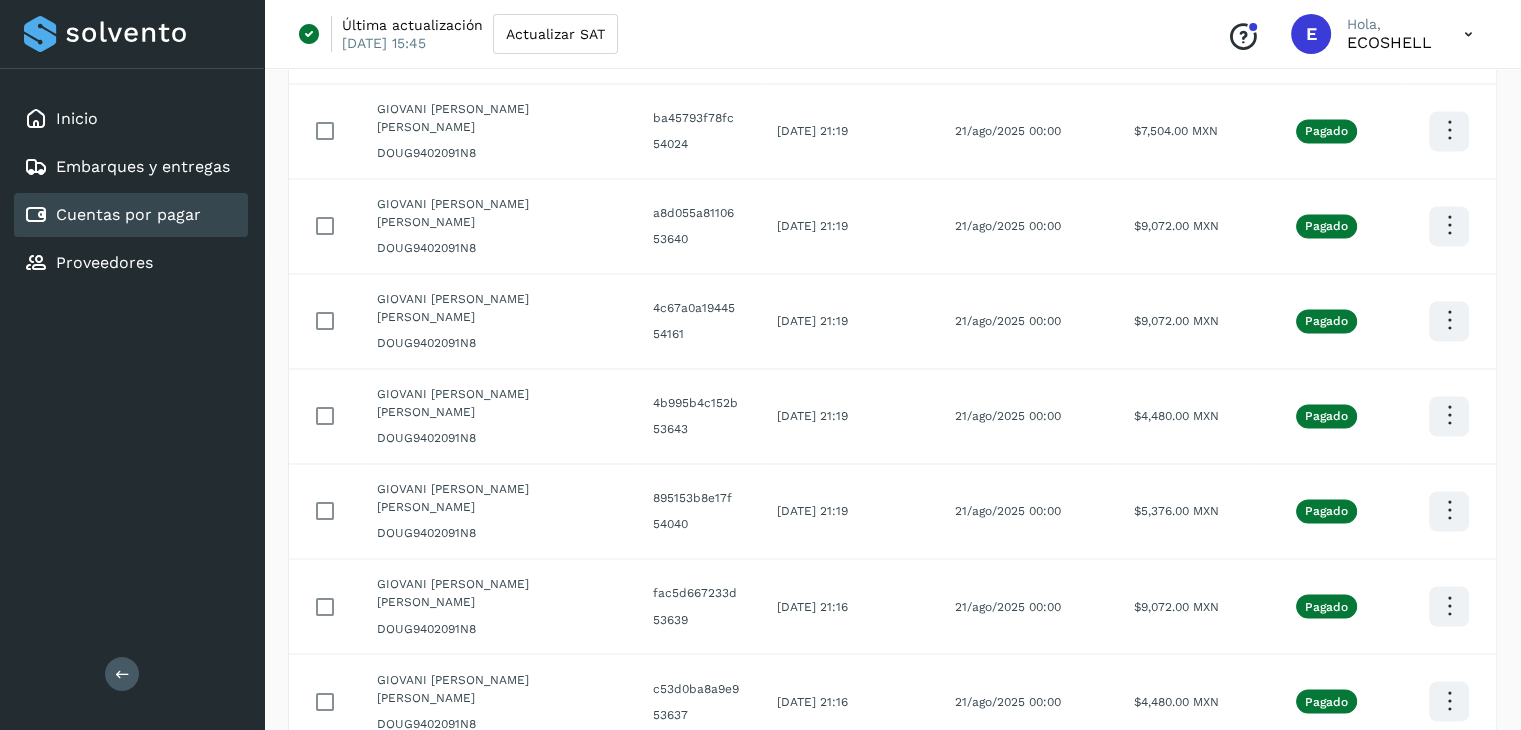 scroll, scrollTop: 3483, scrollLeft: 0, axis: vertical 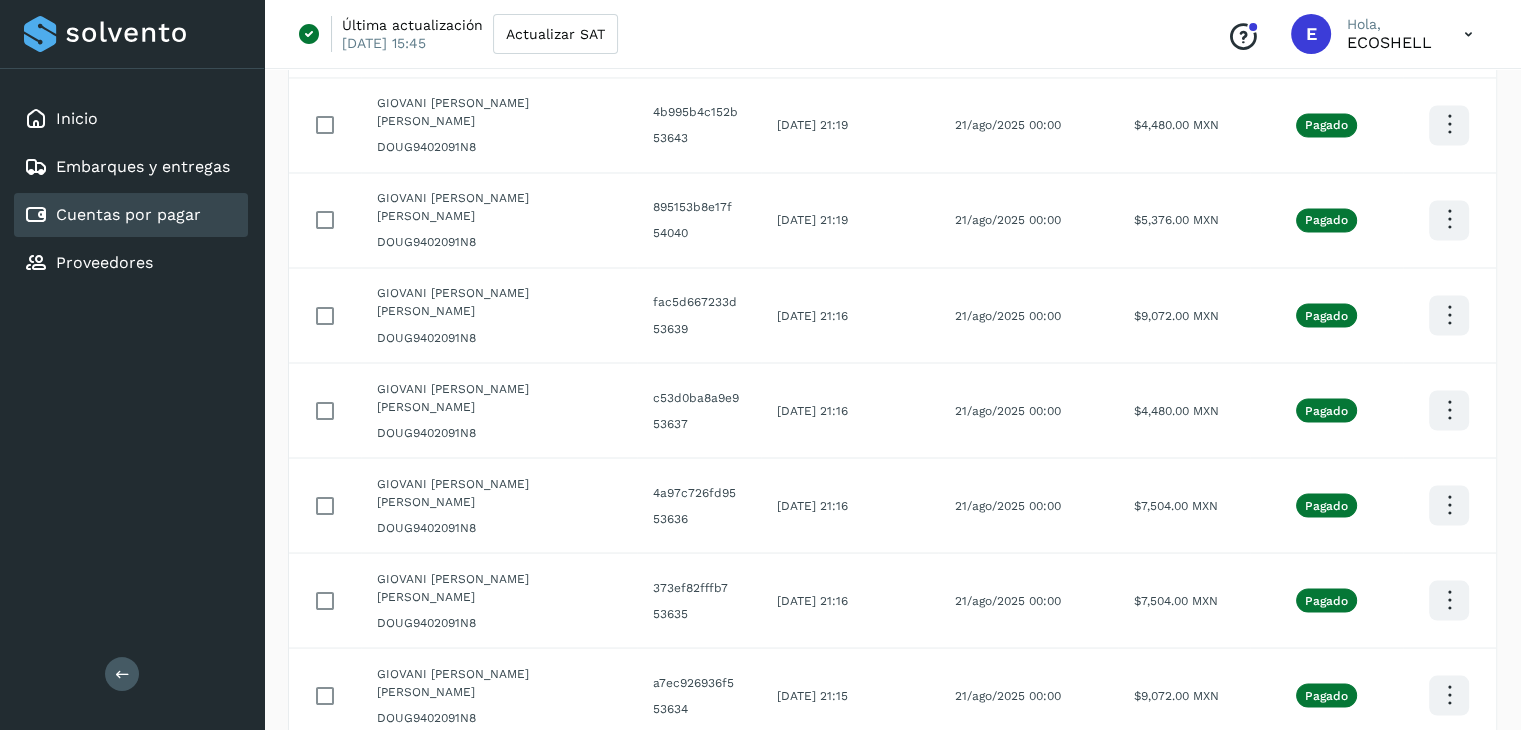 click at bounding box center (1277, 968) 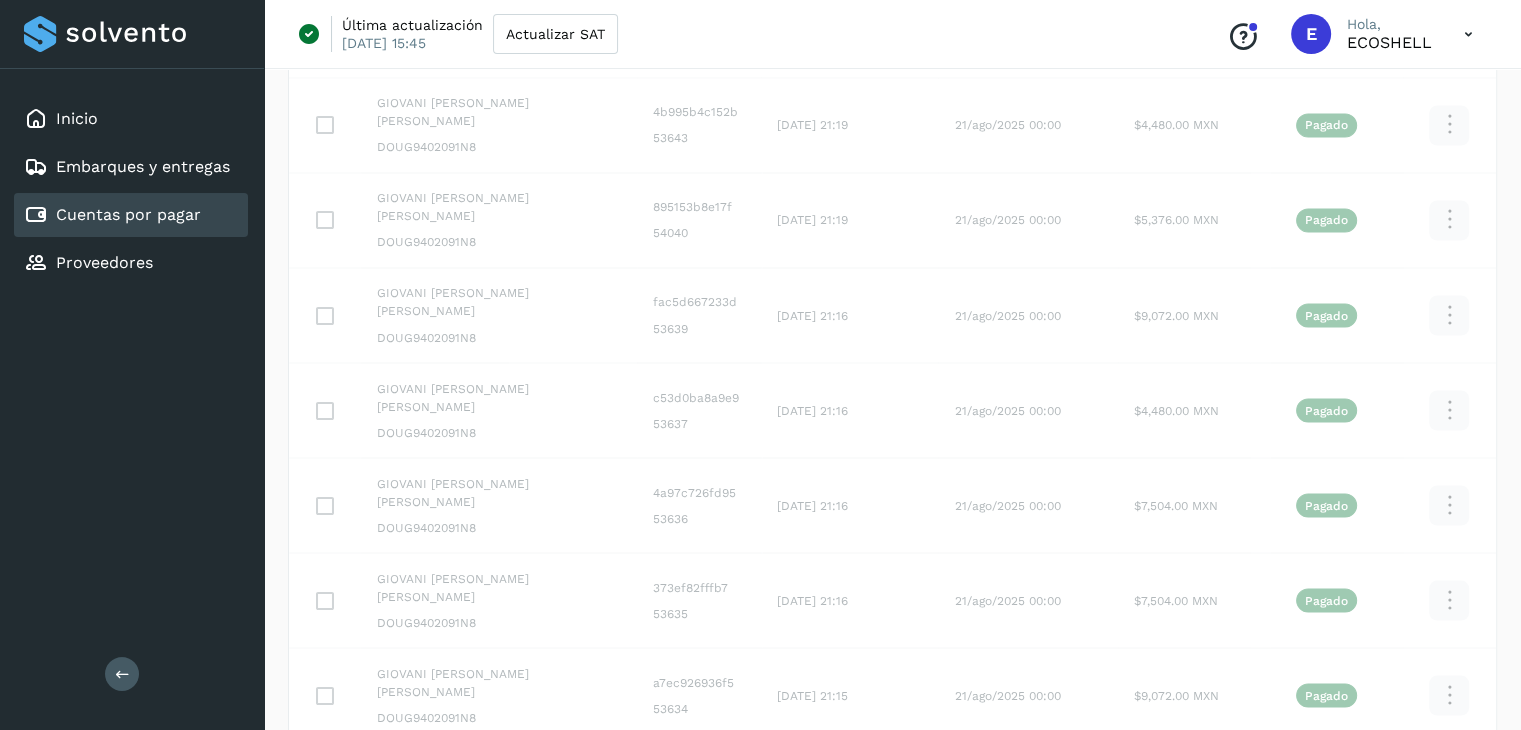 scroll, scrollTop: 1215, scrollLeft: 0, axis: vertical 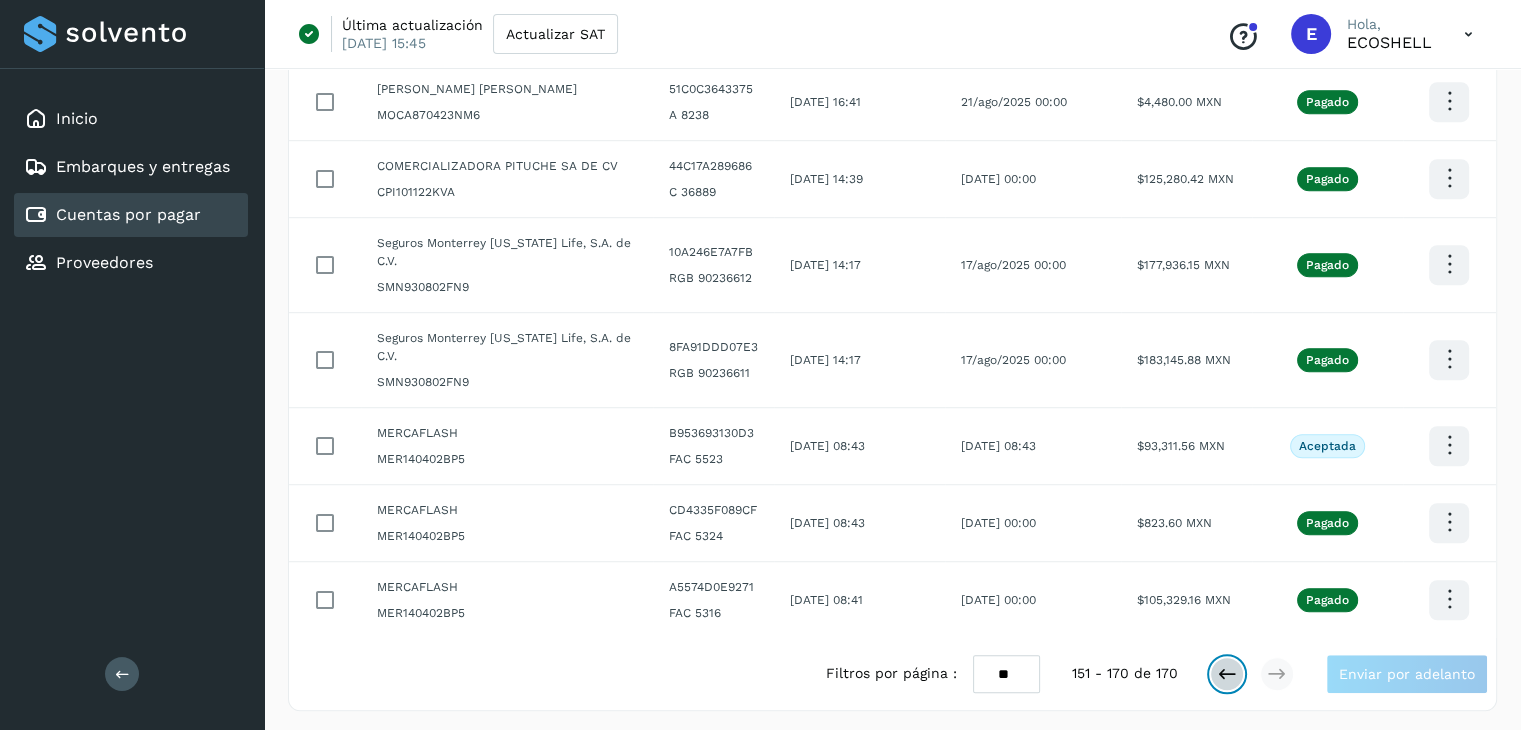 click at bounding box center [1227, 674] 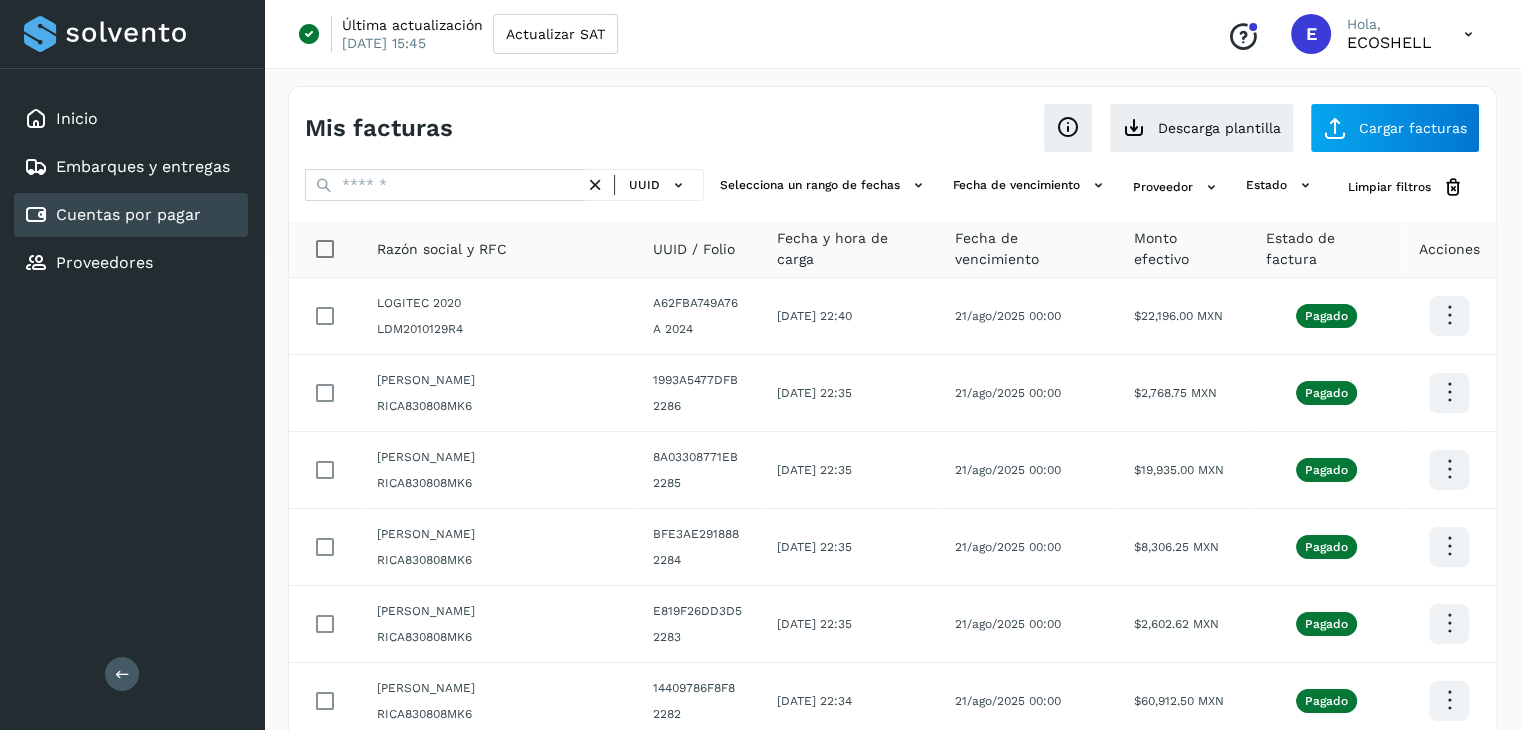 scroll, scrollTop: 3483, scrollLeft: 0, axis: vertical 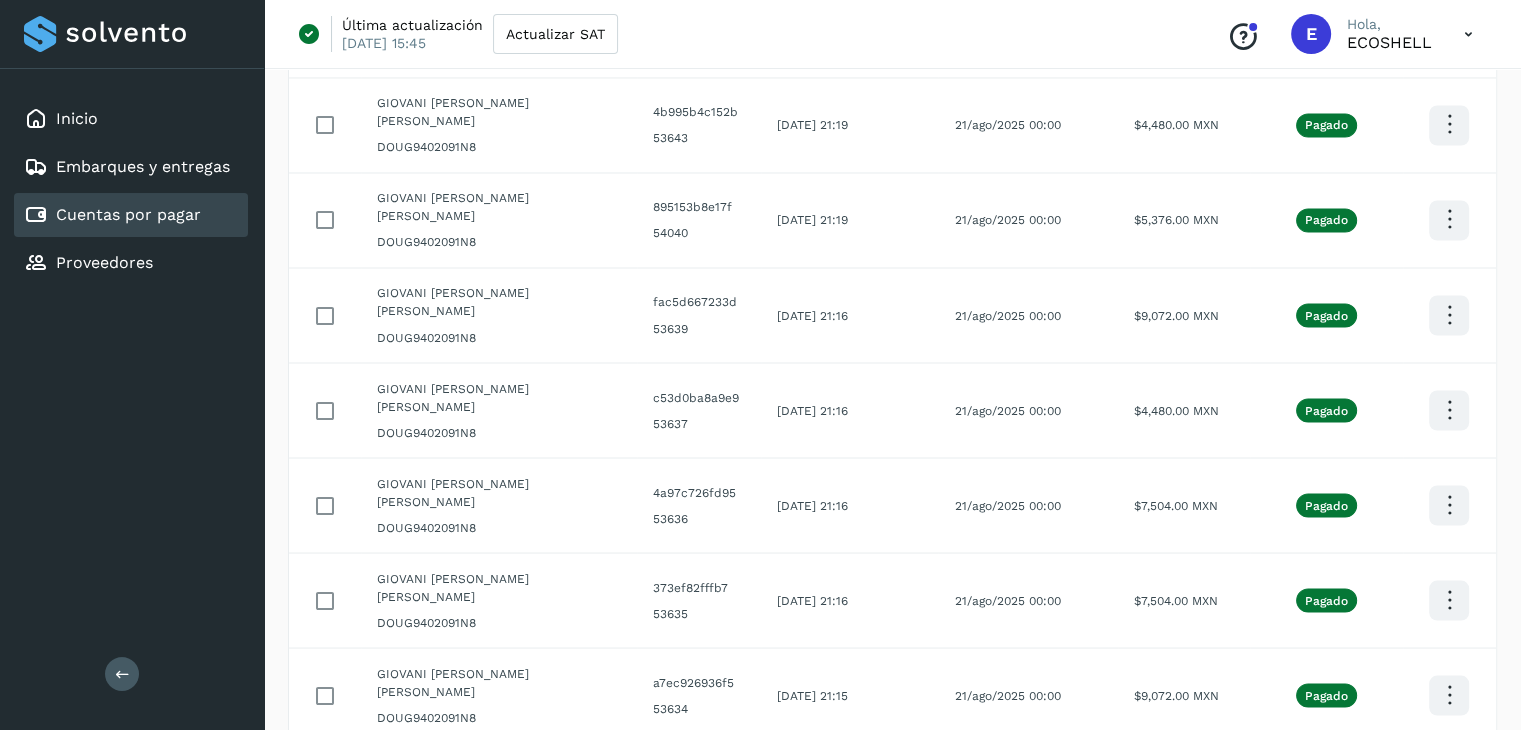 click at bounding box center [1277, 968] 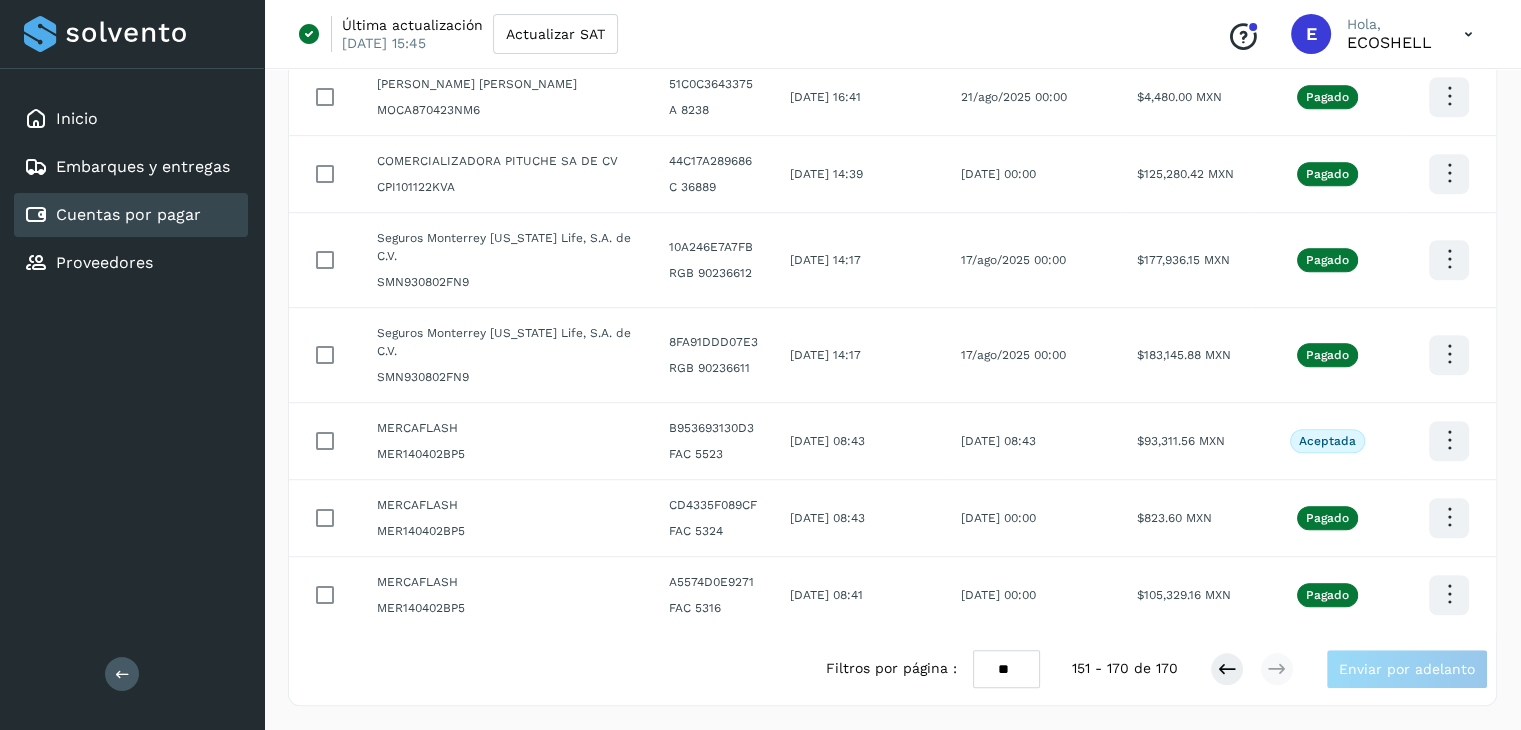 scroll, scrollTop: 1215, scrollLeft: 0, axis: vertical 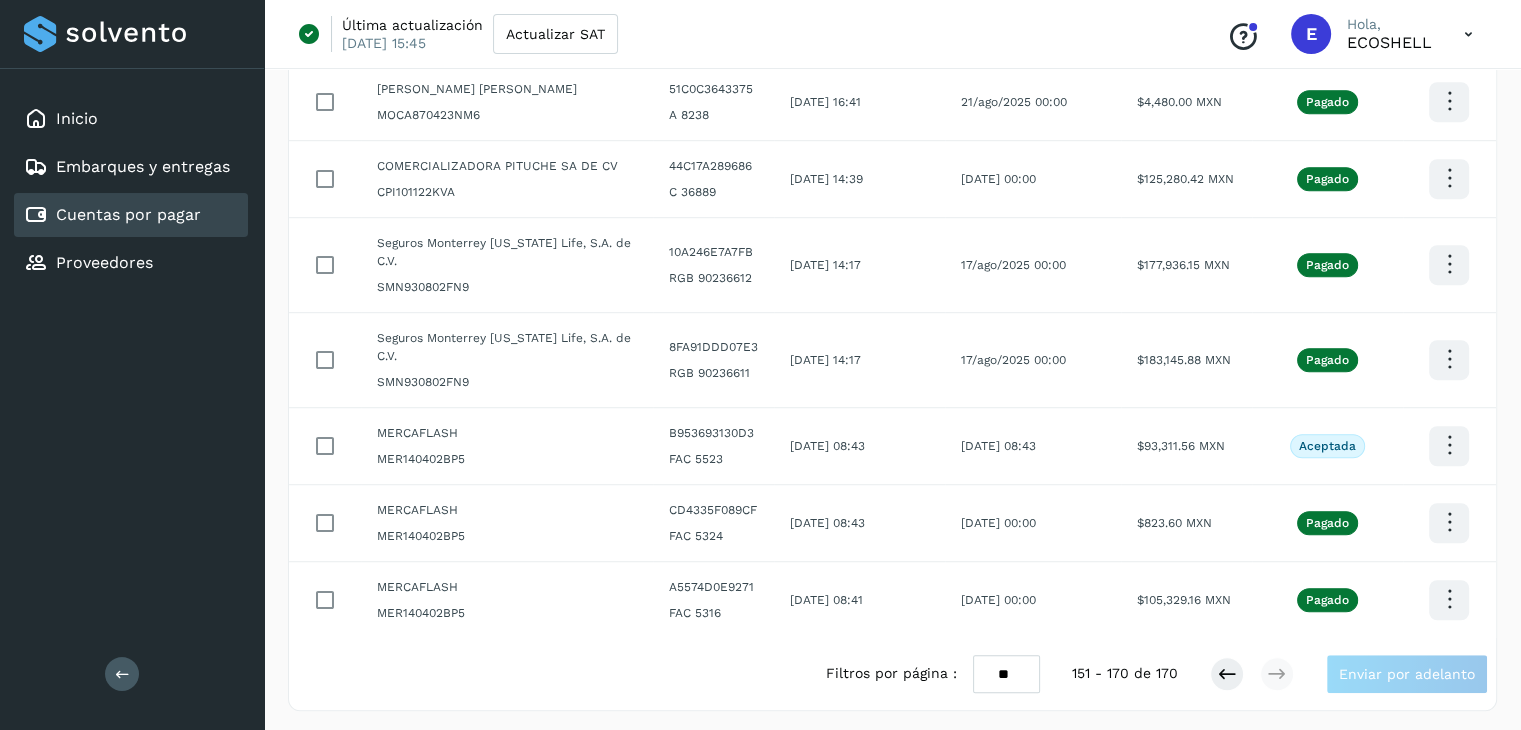 click on "** ** **" at bounding box center (1006, 674) 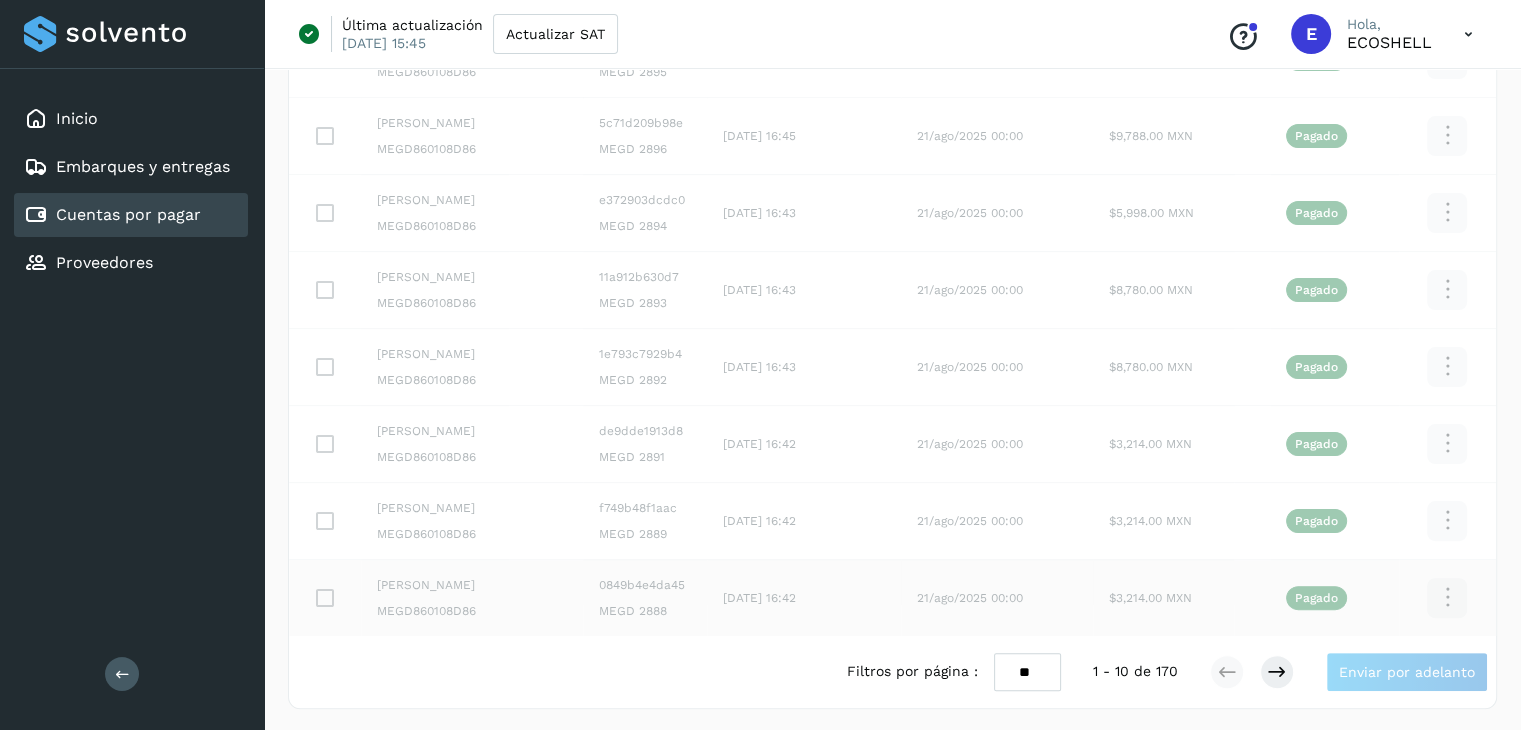 scroll, scrollTop: 429, scrollLeft: 0, axis: vertical 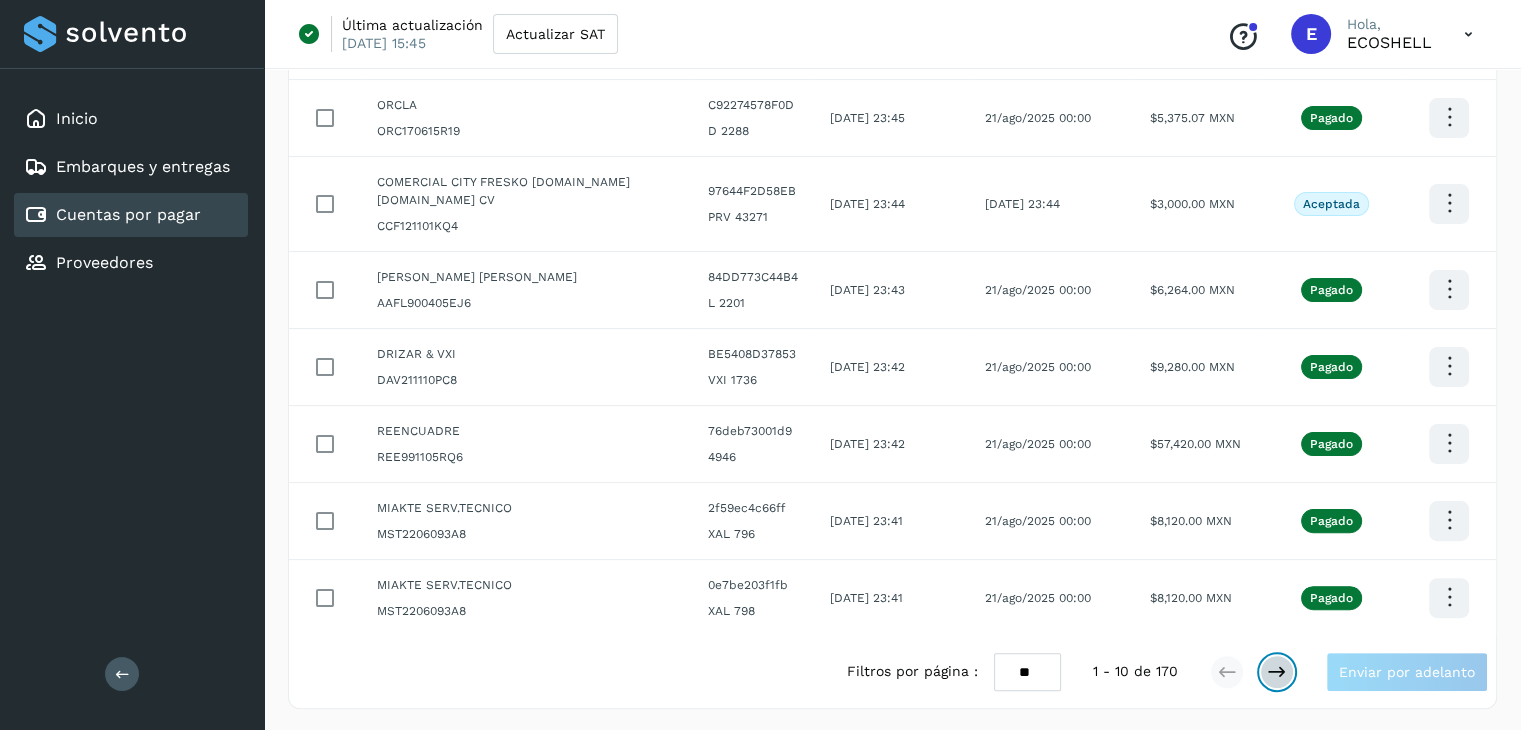 click at bounding box center (1277, 672) 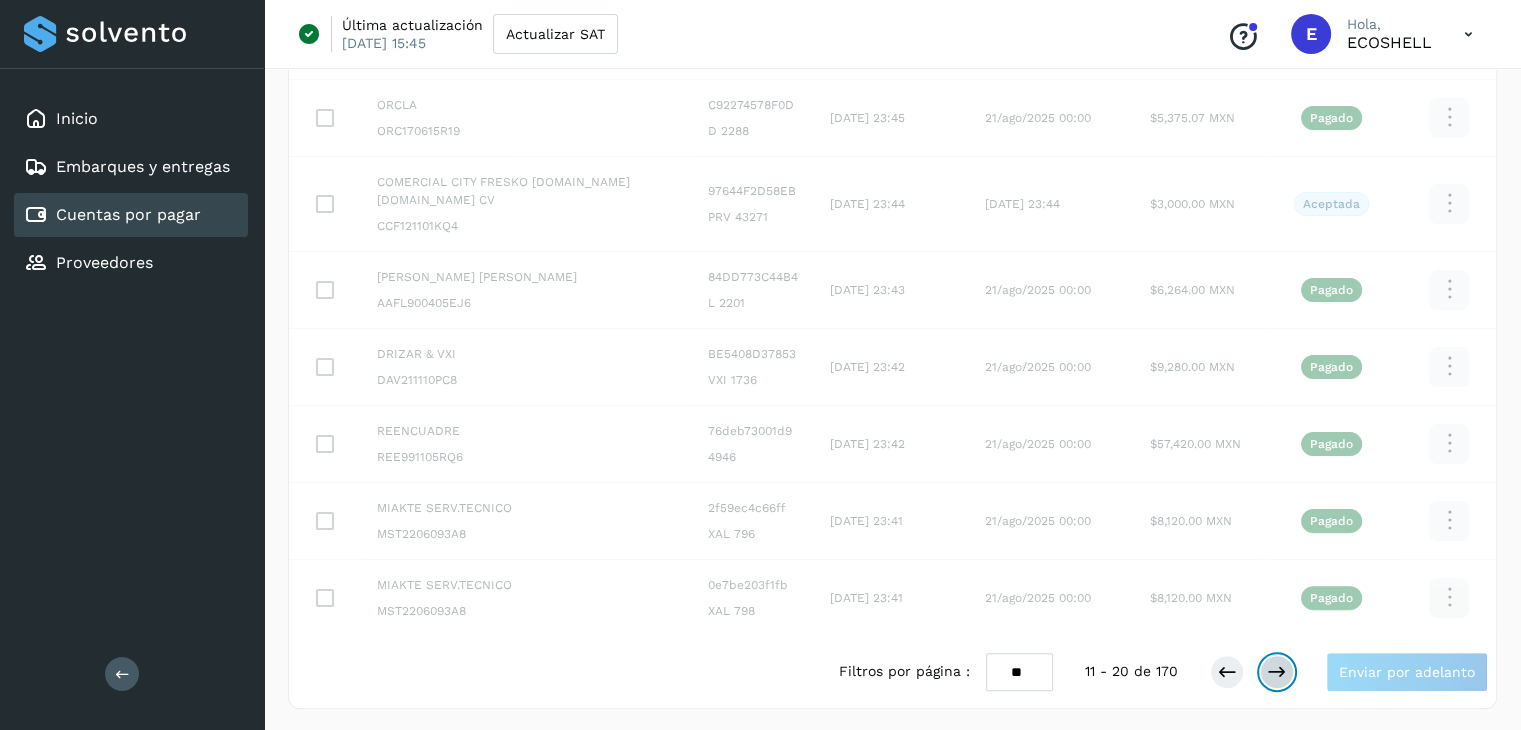 click at bounding box center (1277, 672) 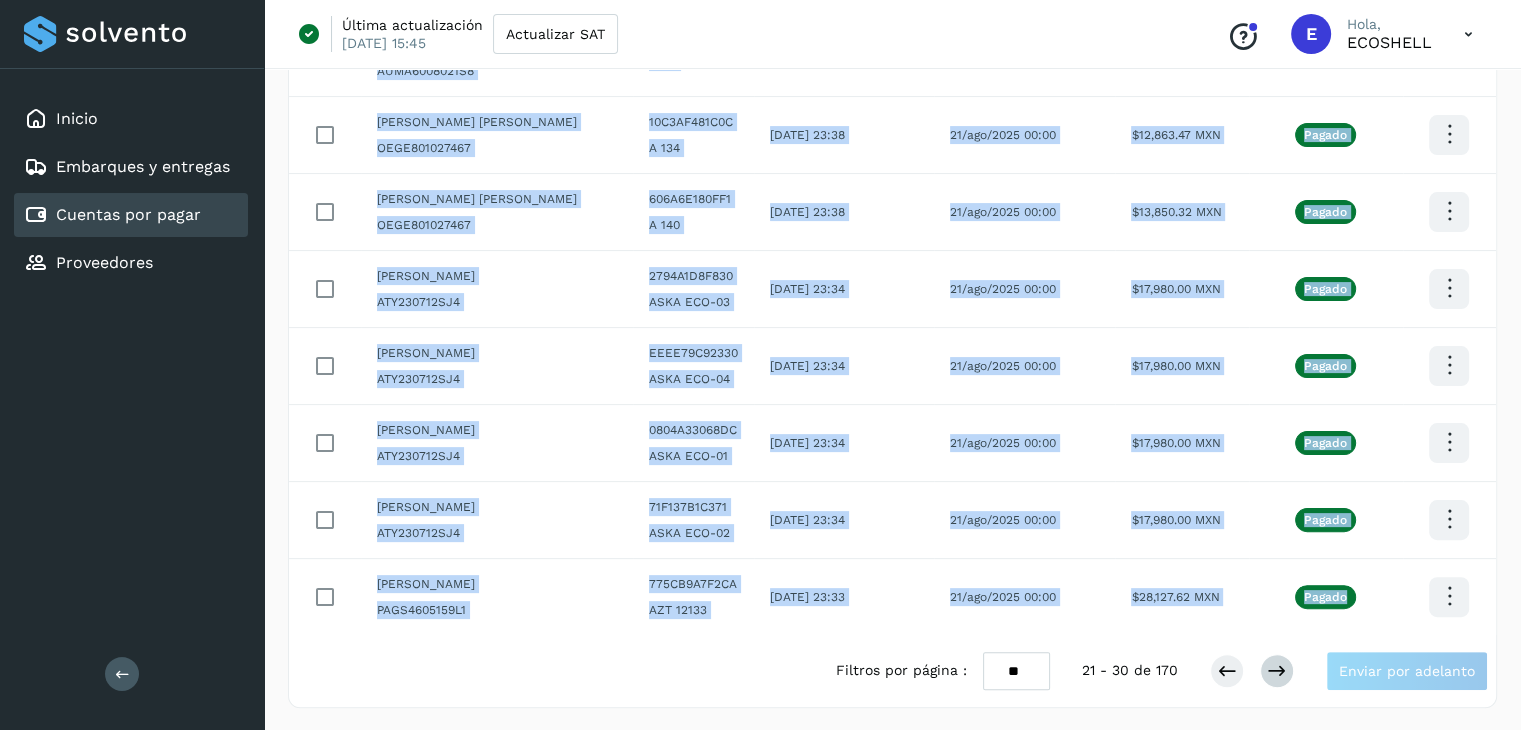 scroll, scrollTop: 0, scrollLeft: 0, axis: both 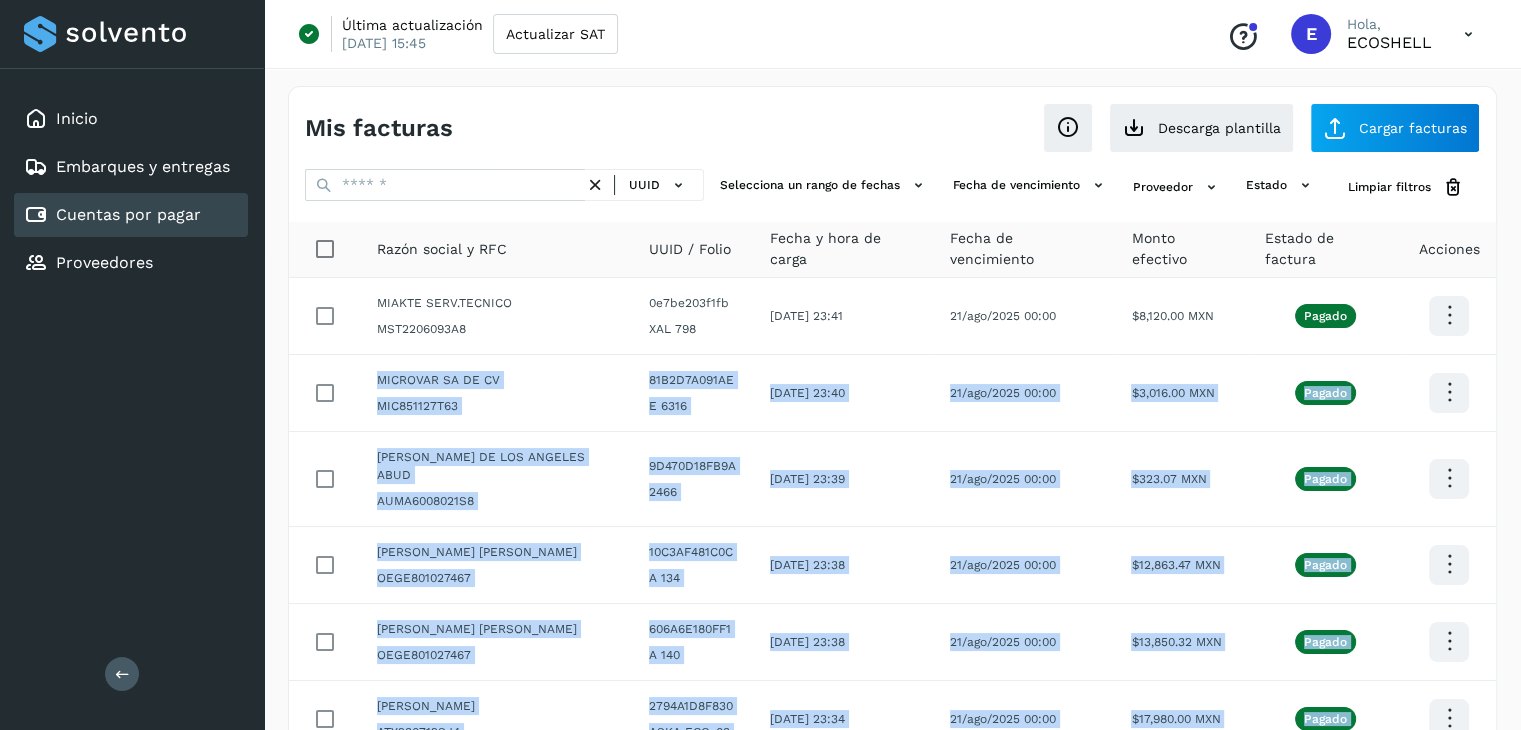 click on "Pagado" 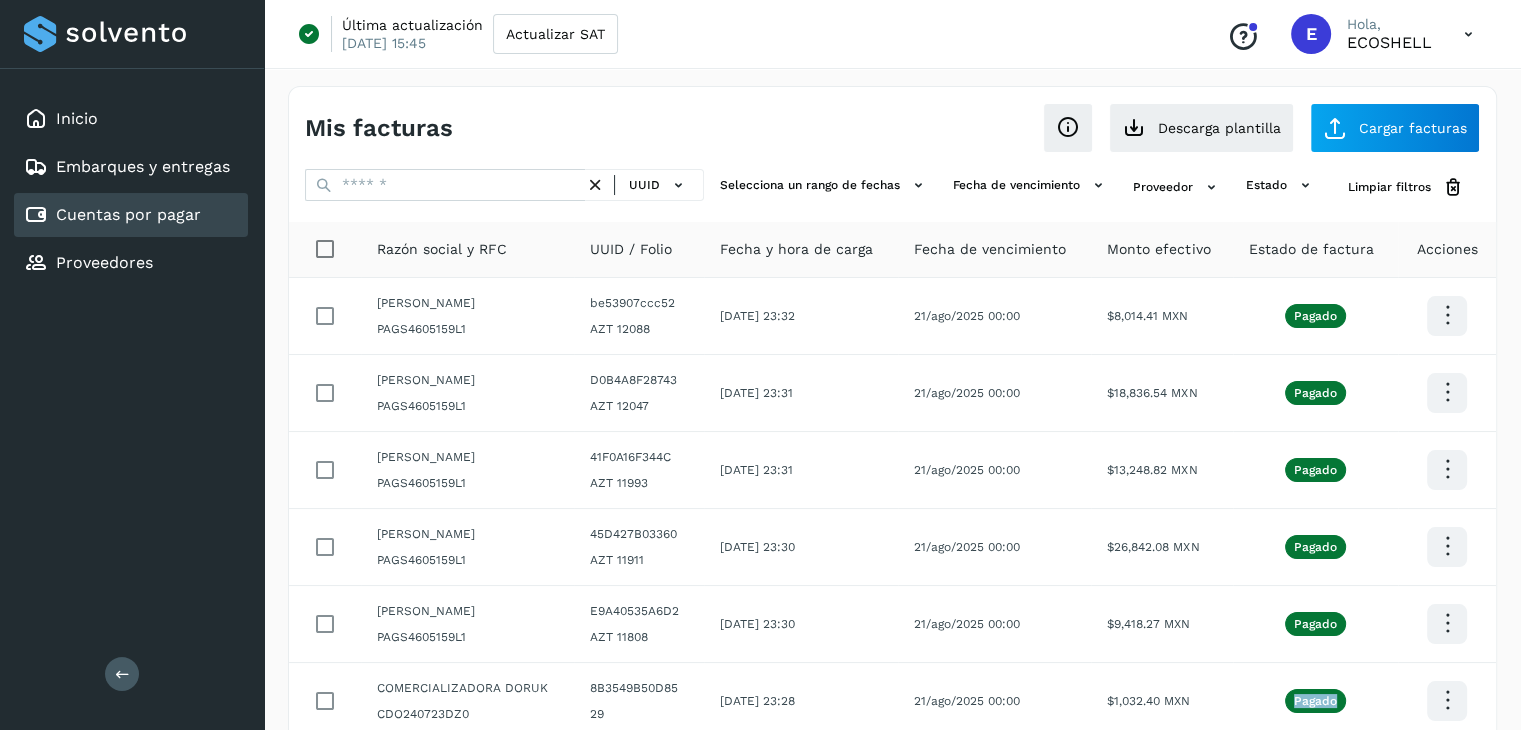 click on "Pagado" 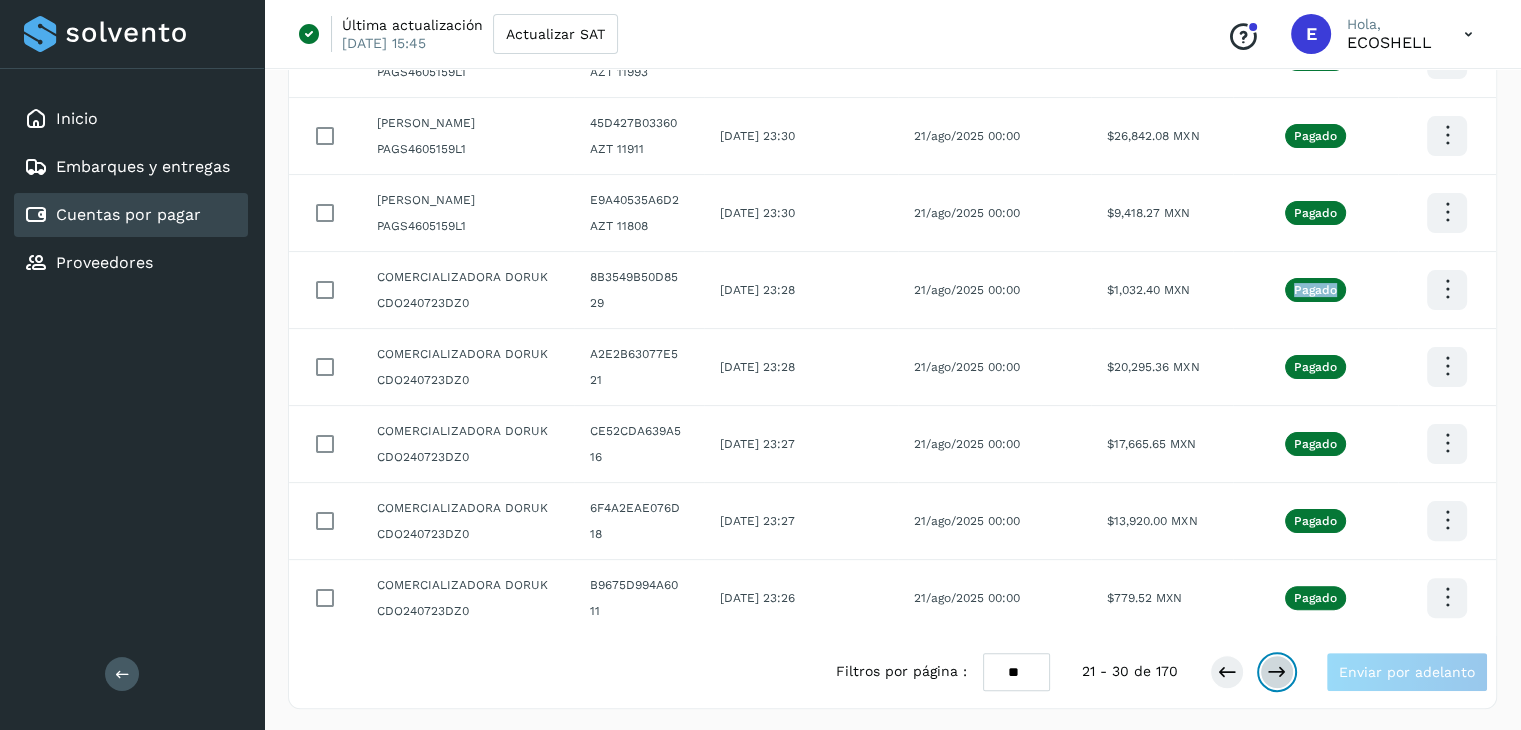 click at bounding box center [1277, 672] 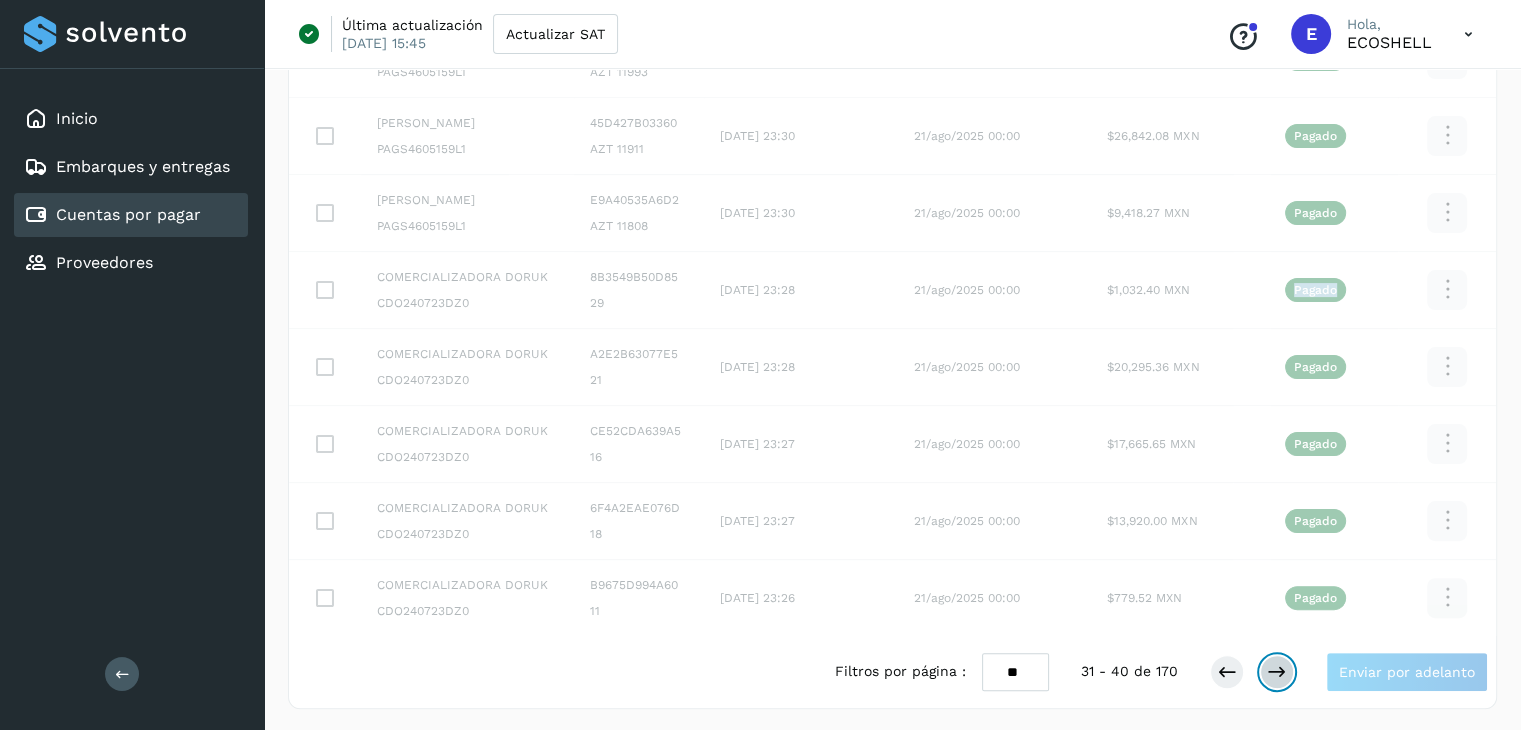scroll, scrollTop: 411, scrollLeft: 0, axis: vertical 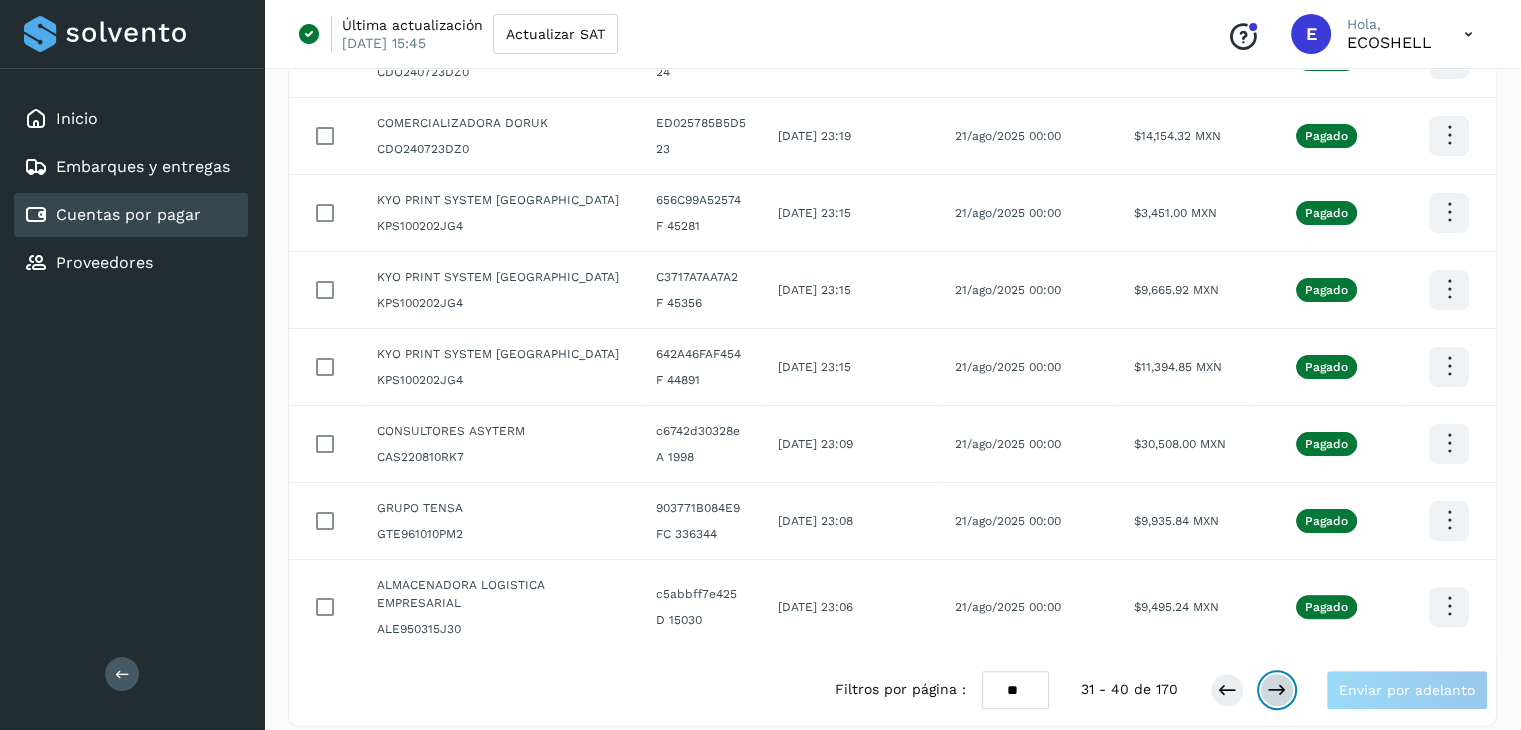 click at bounding box center (1277, 690) 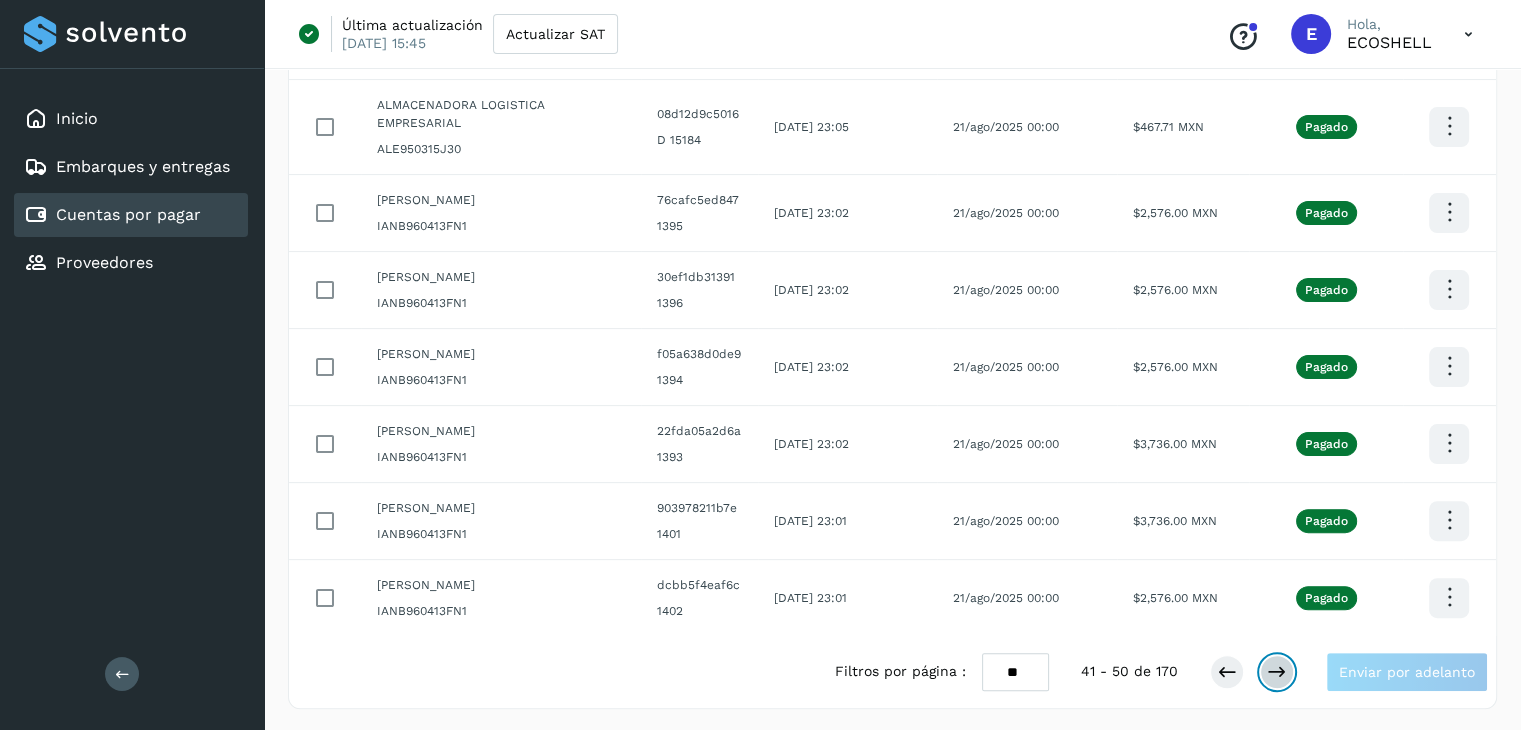 click at bounding box center [1277, 672] 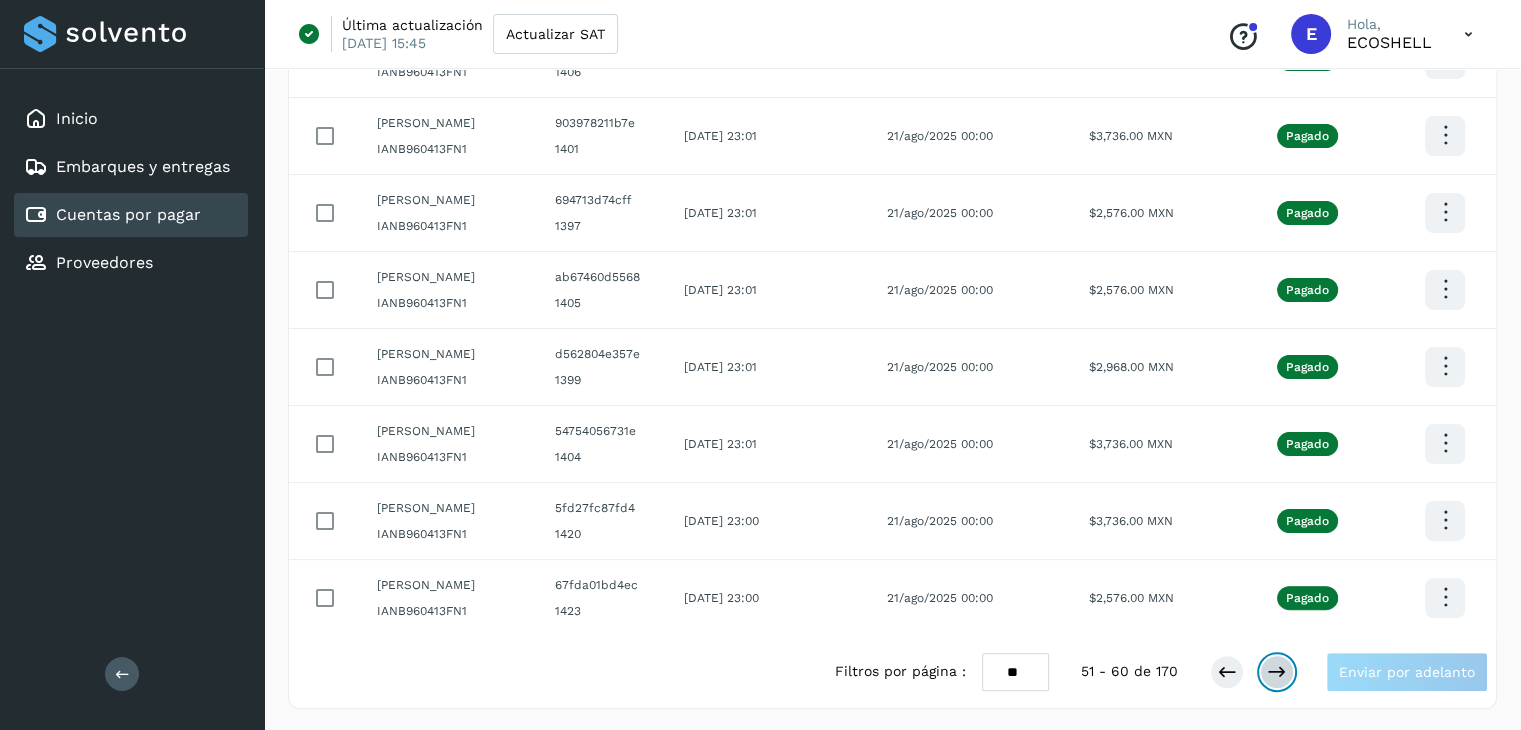 click at bounding box center [1277, 672] 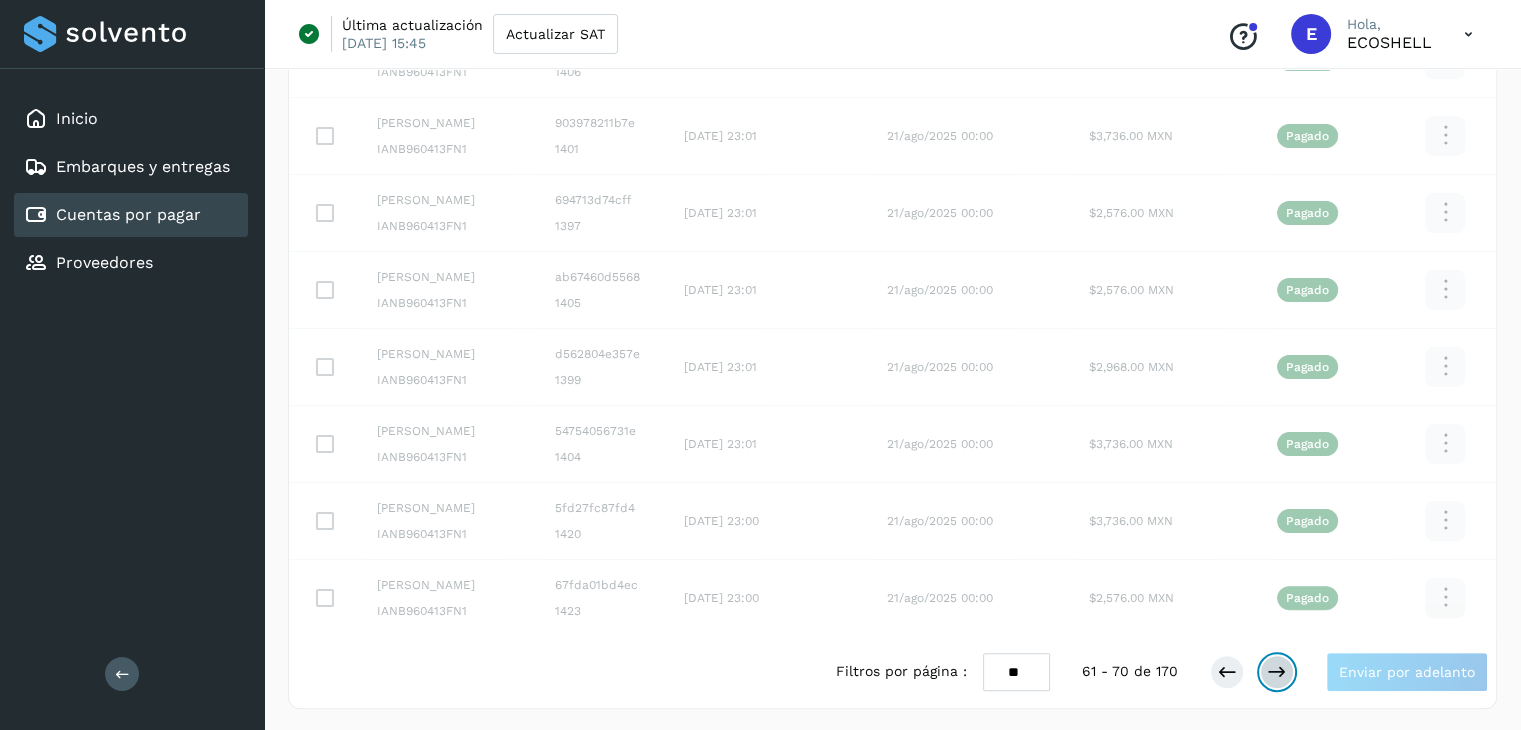 scroll, scrollTop: 0, scrollLeft: 0, axis: both 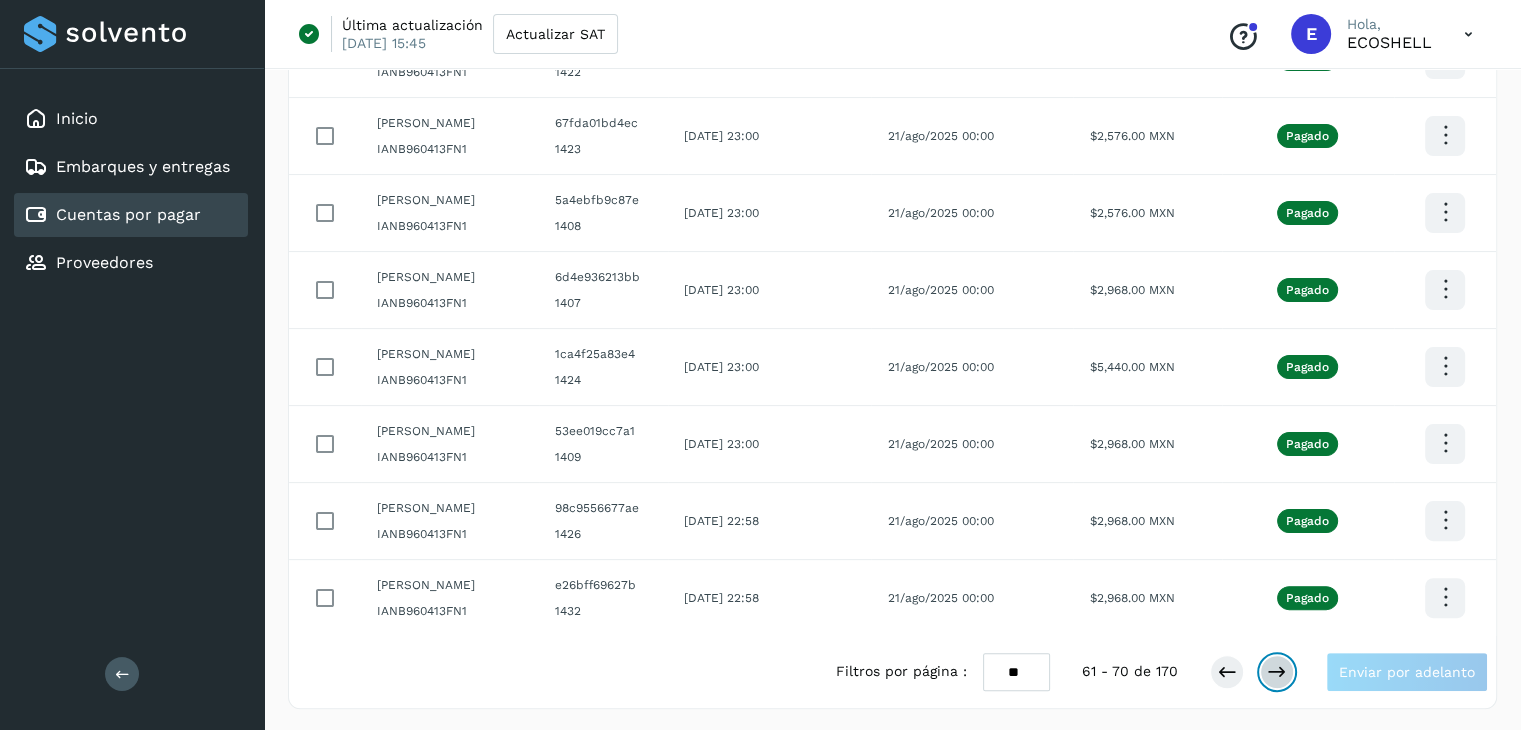 click at bounding box center (1277, 672) 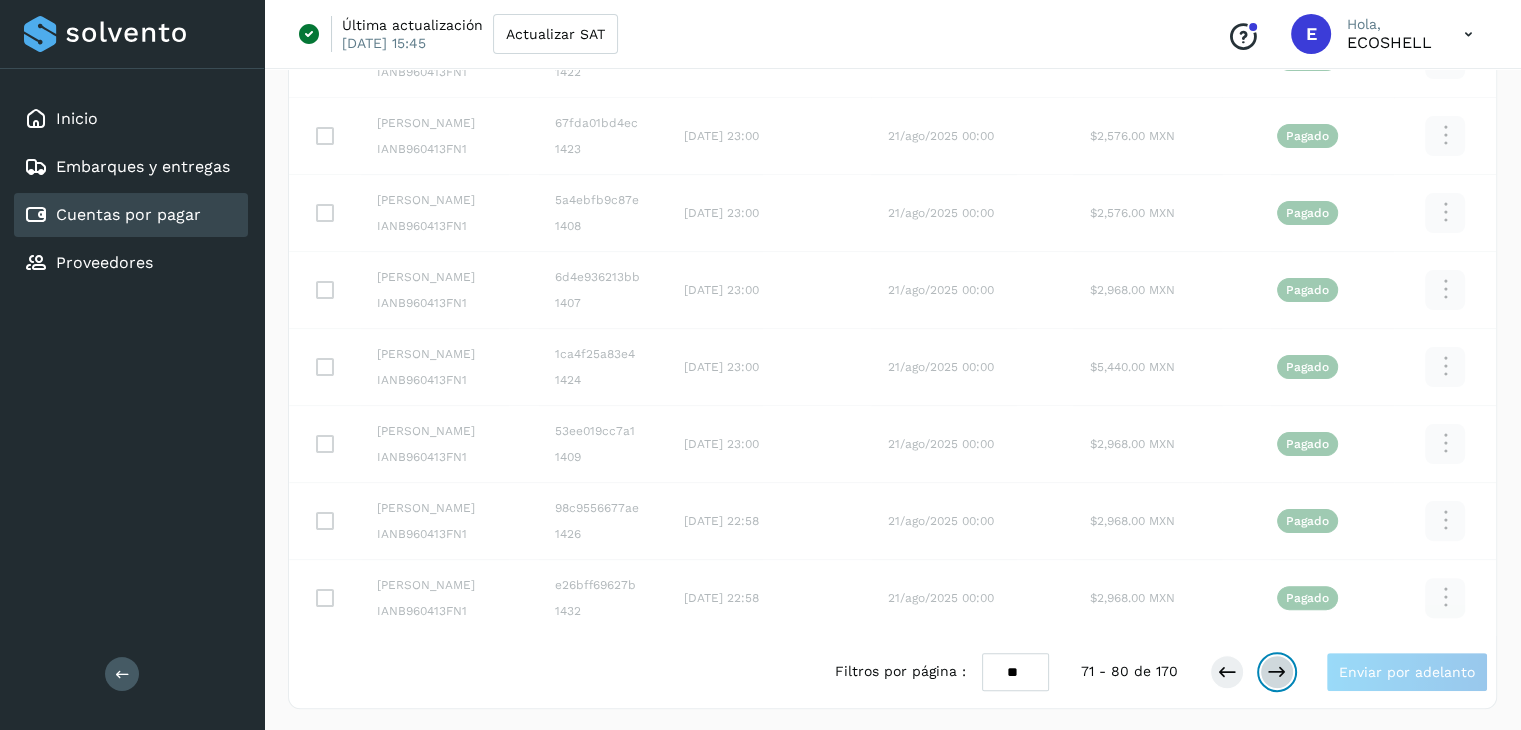 scroll, scrollTop: 0, scrollLeft: 0, axis: both 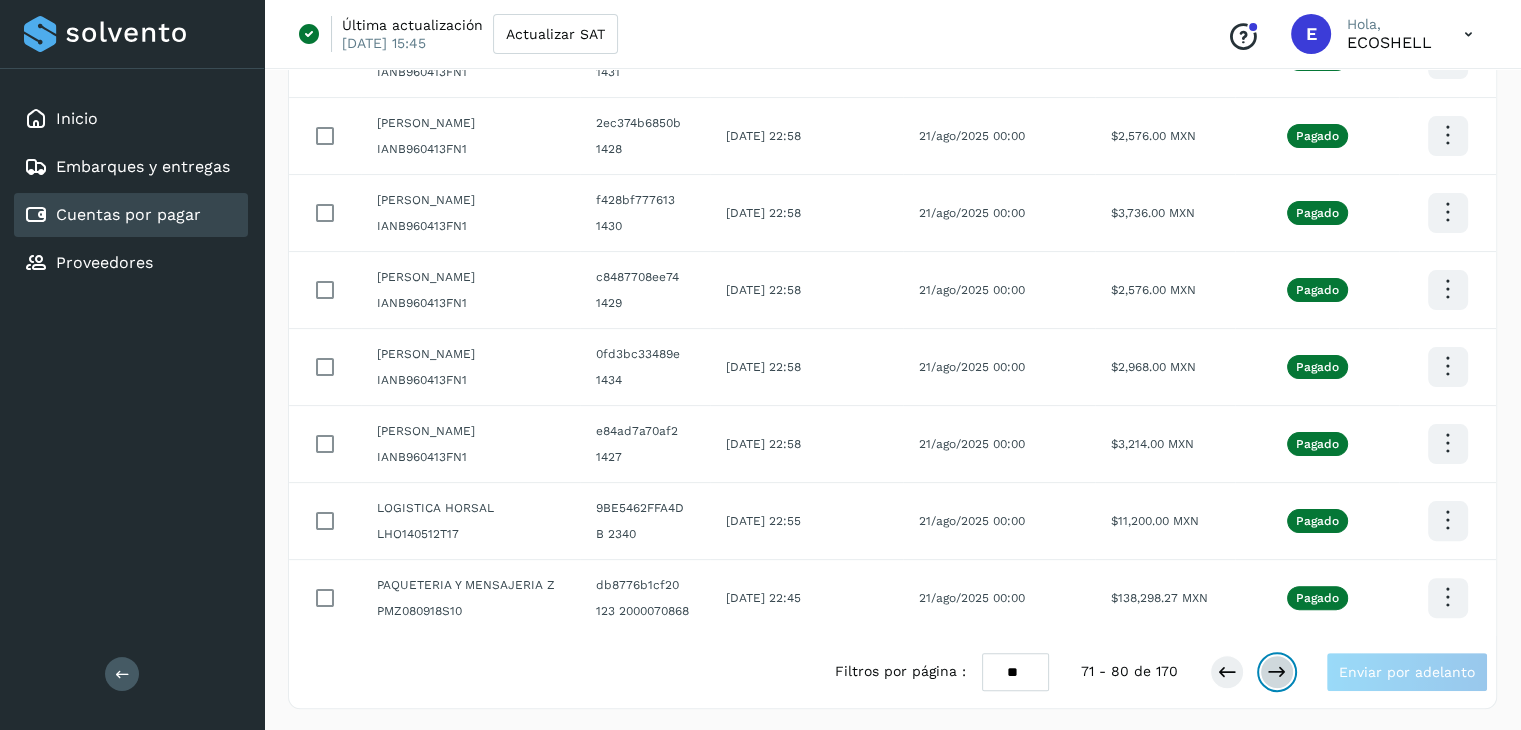 click at bounding box center [1277, 672] 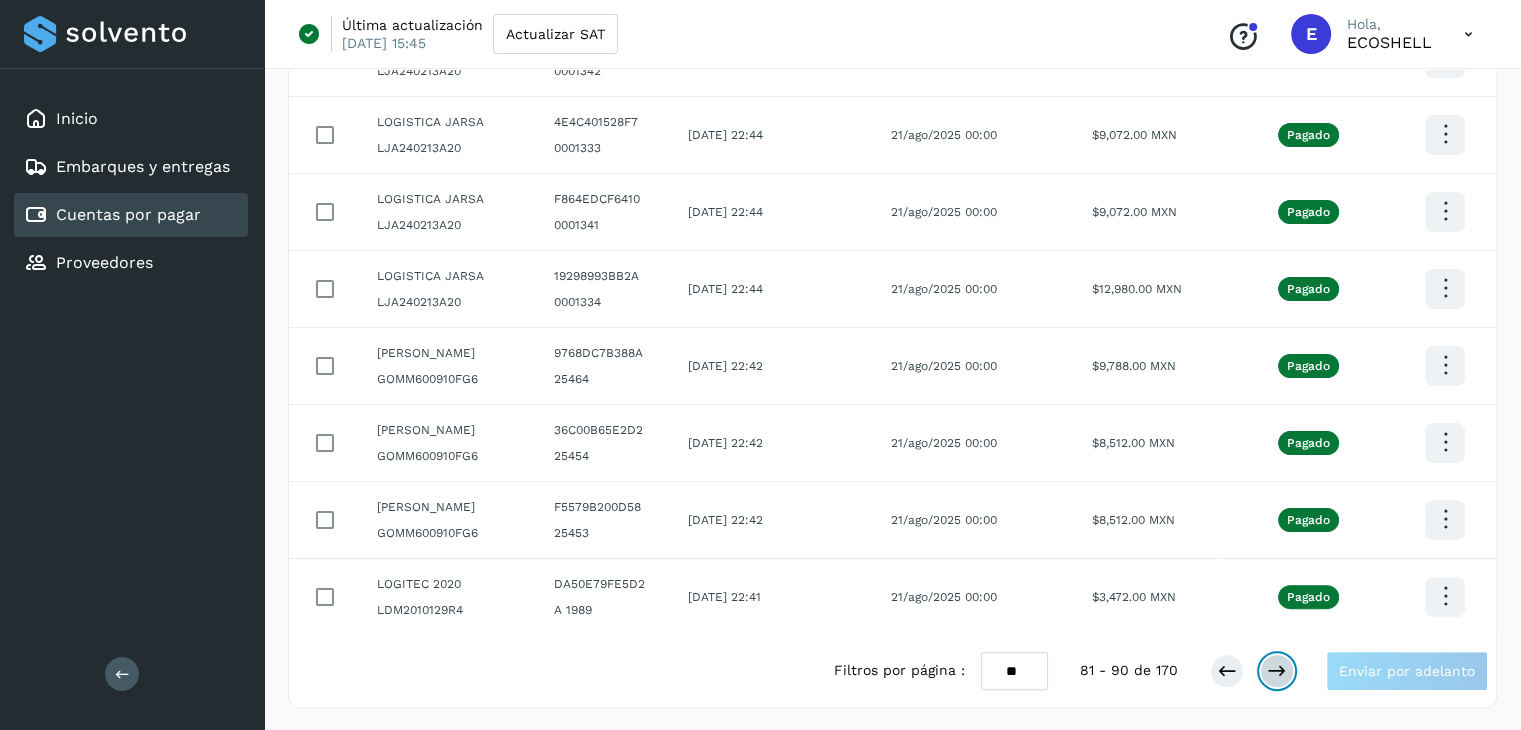 scroll, scrollTop: 411, scrollLeft: 0, axis: vertical 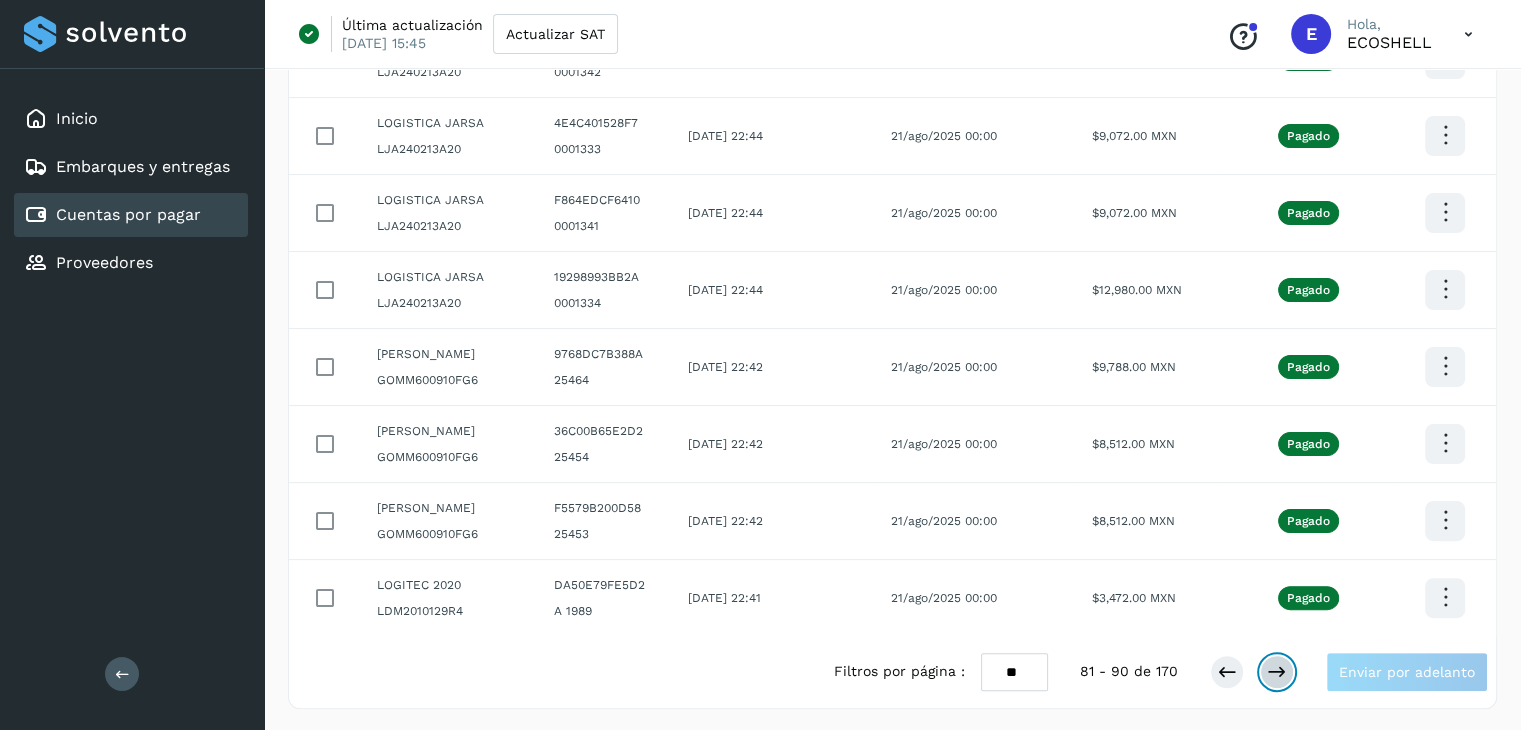 click at bounding box center (1277, 672) 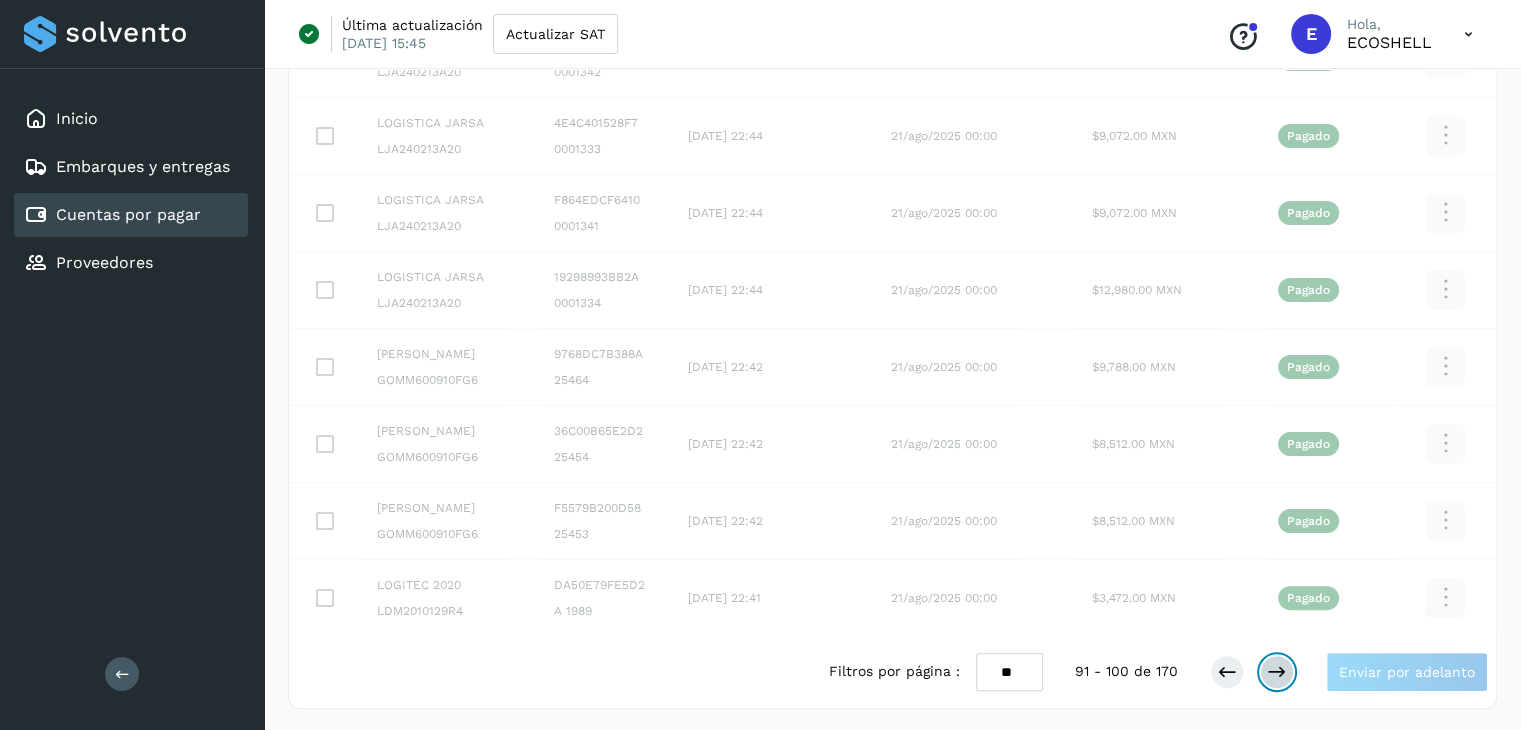 scroll, scrollTop: 411, scrollLeft: 0, axis: vertical 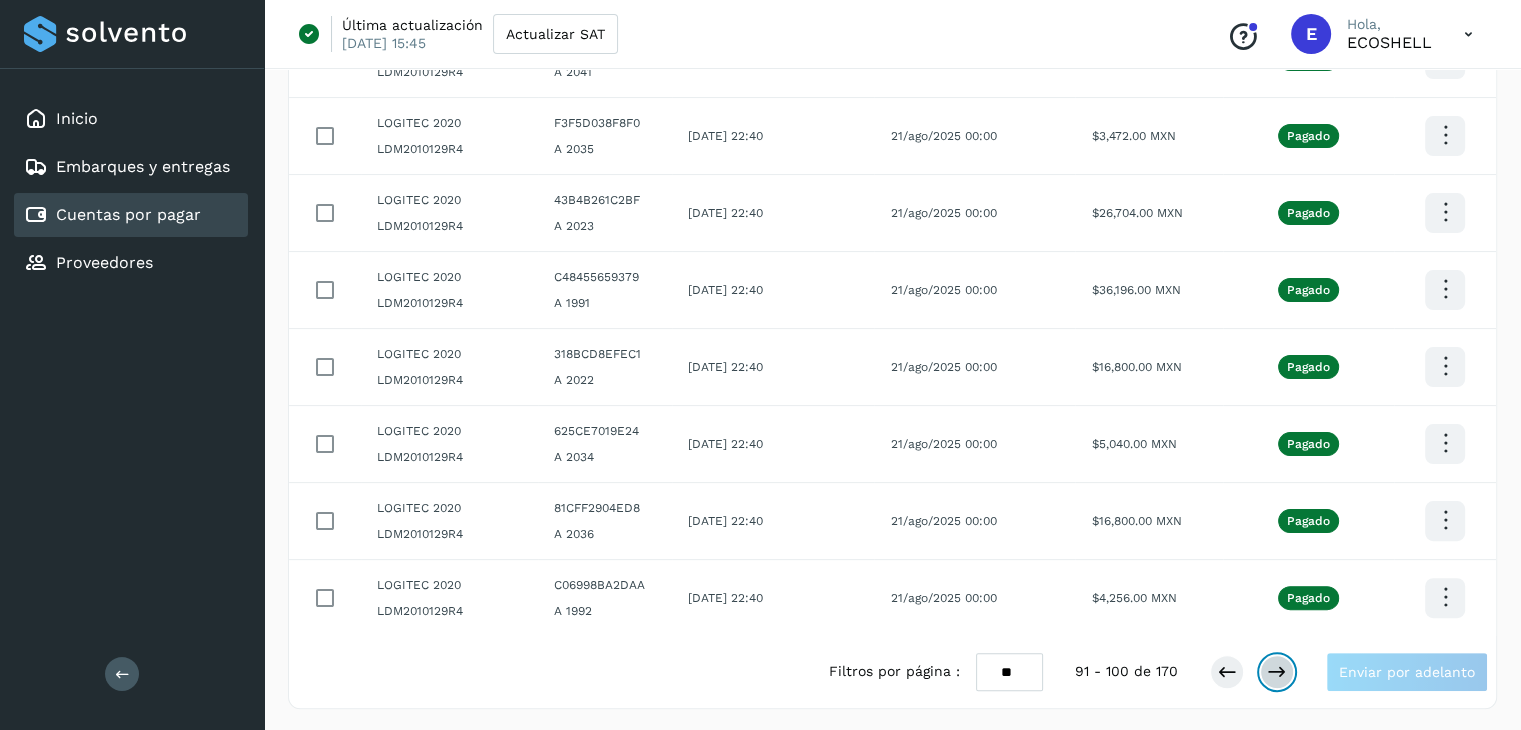 click at bounding box center [1277, 672] 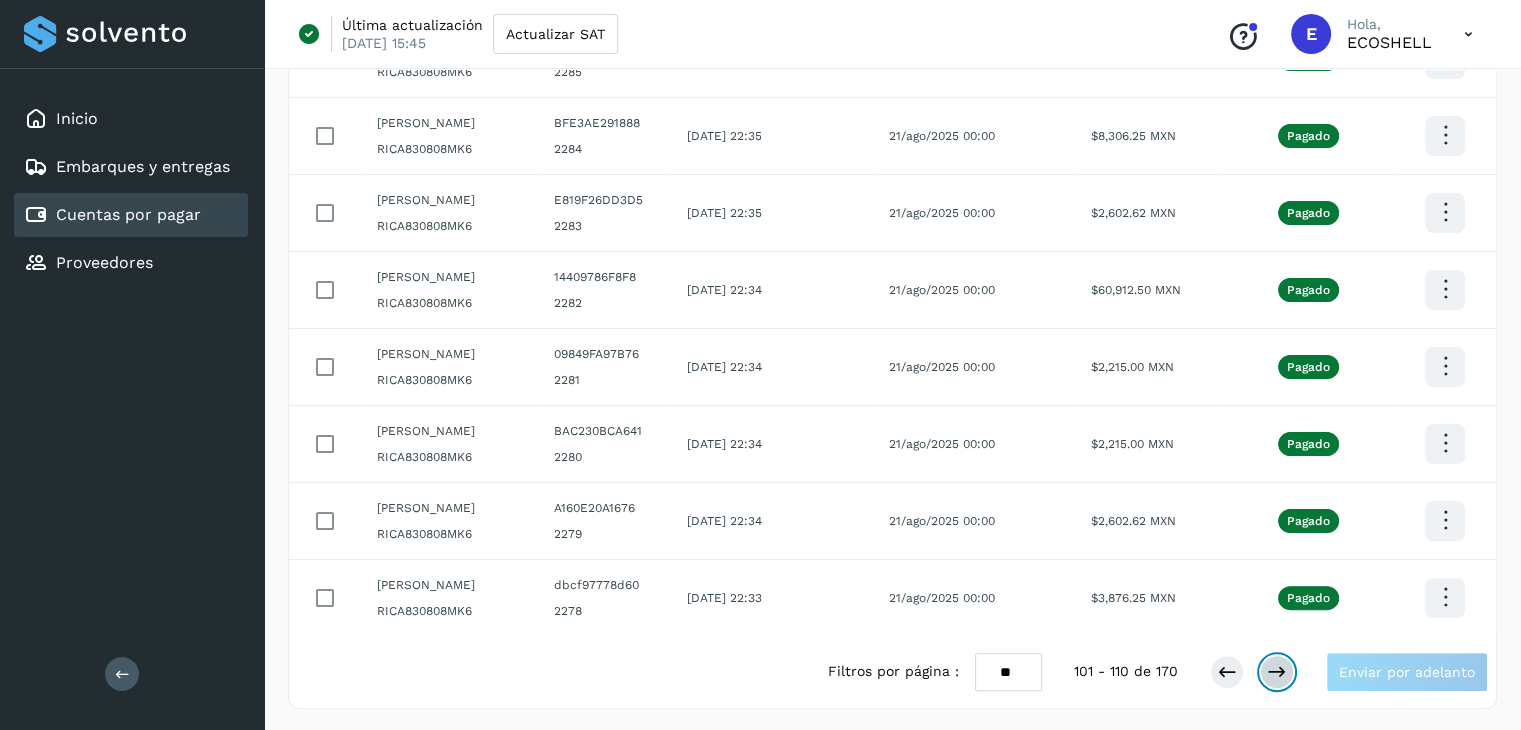 click at bounding box center [1277, 672] 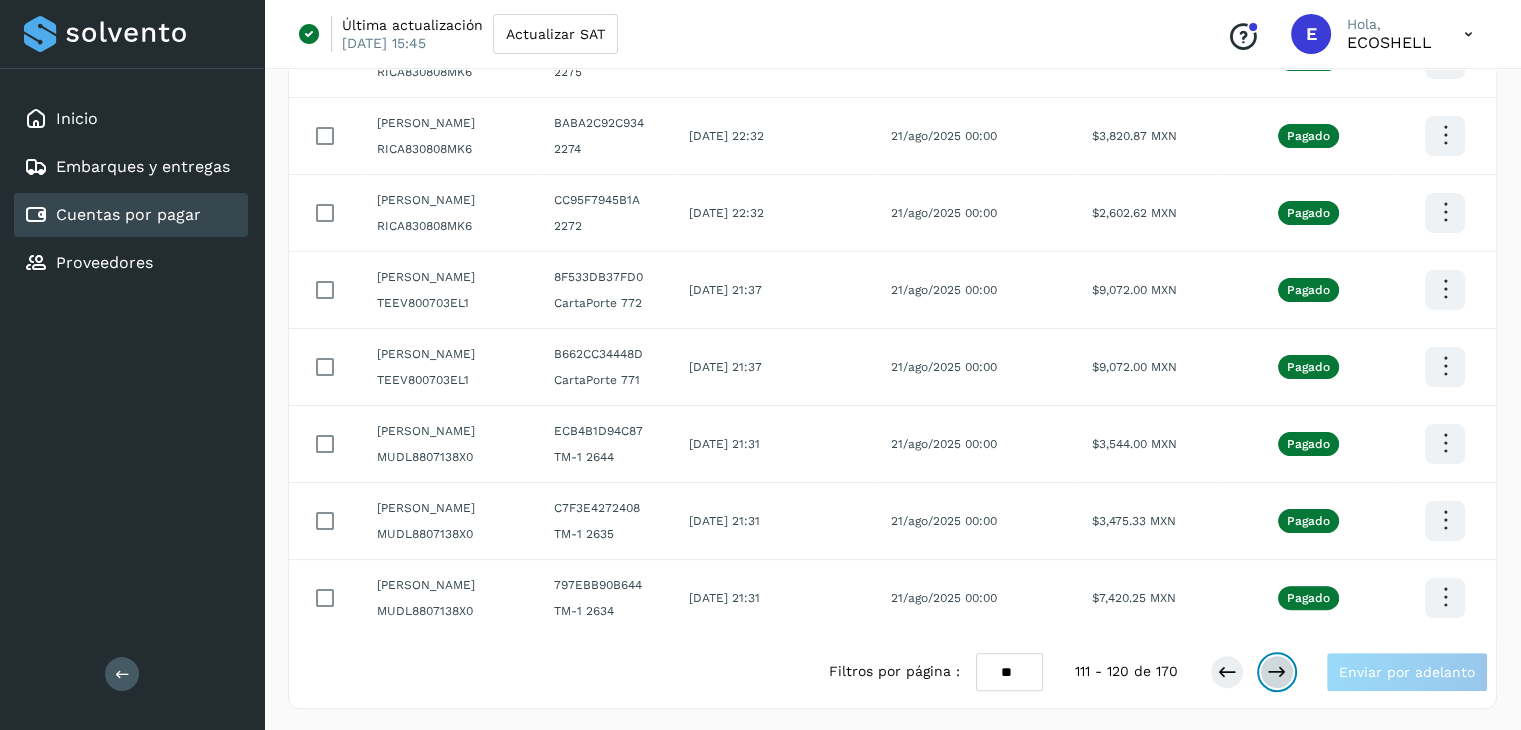 click at bounding box center [1277, 672] 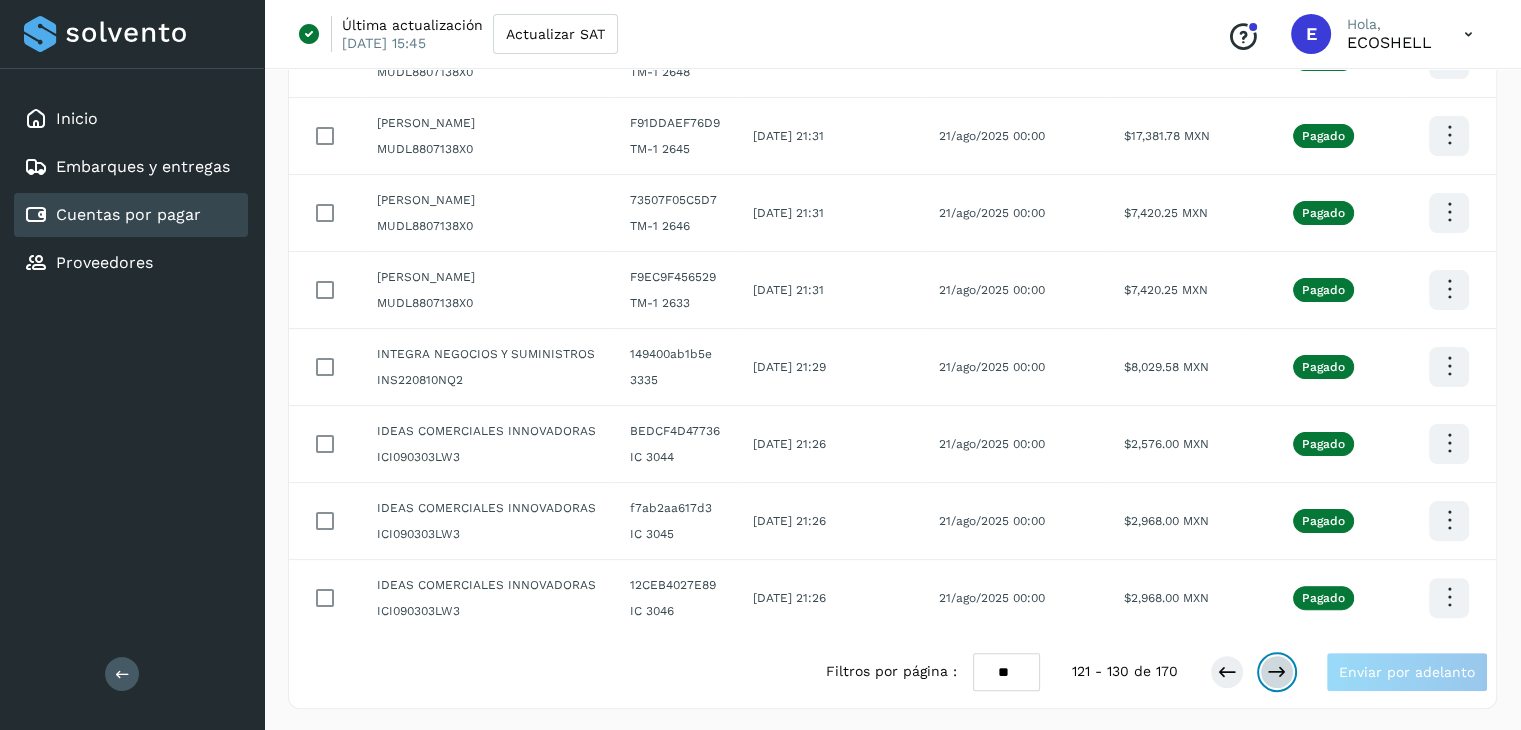click at bounding box center (1277, 672) 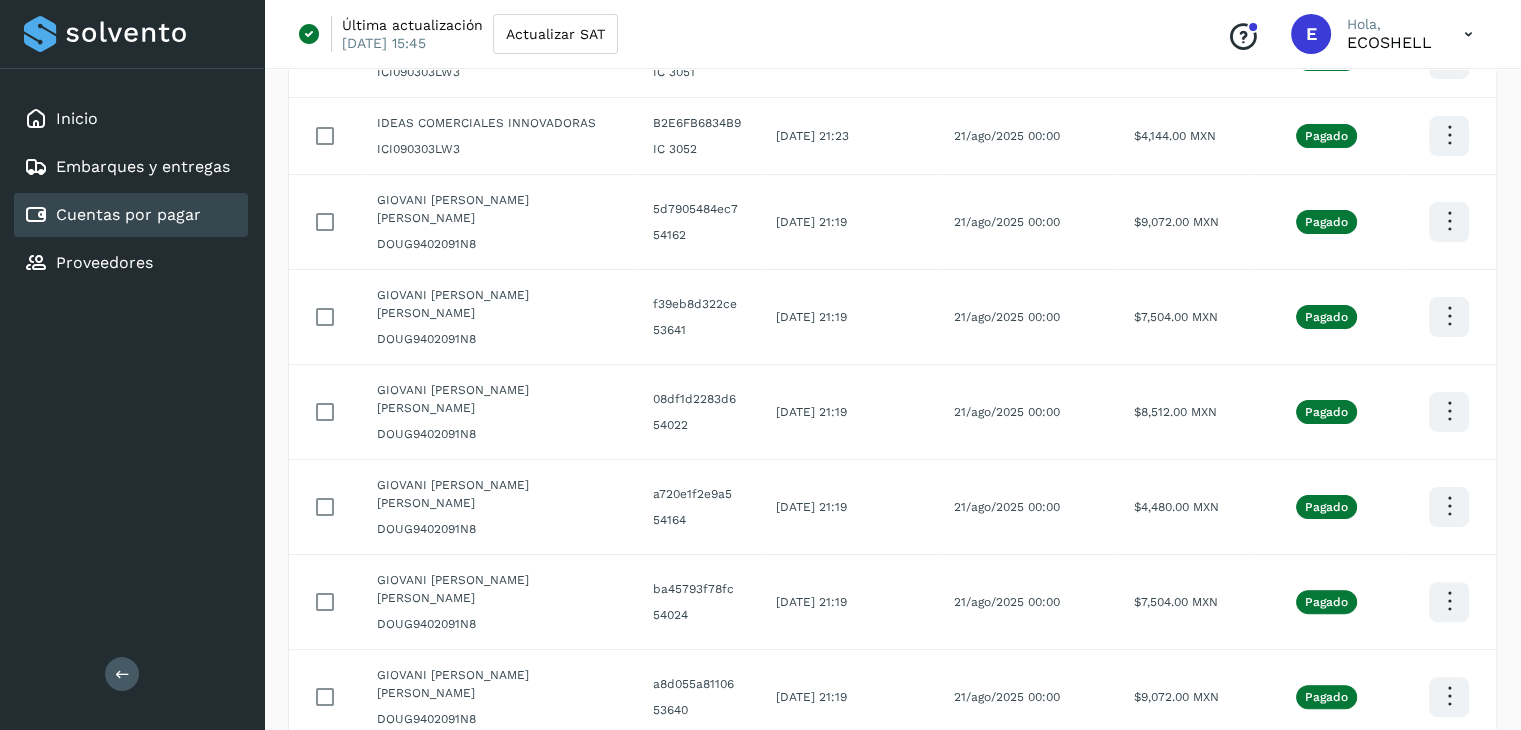 click at bounding box center [1277, 780] 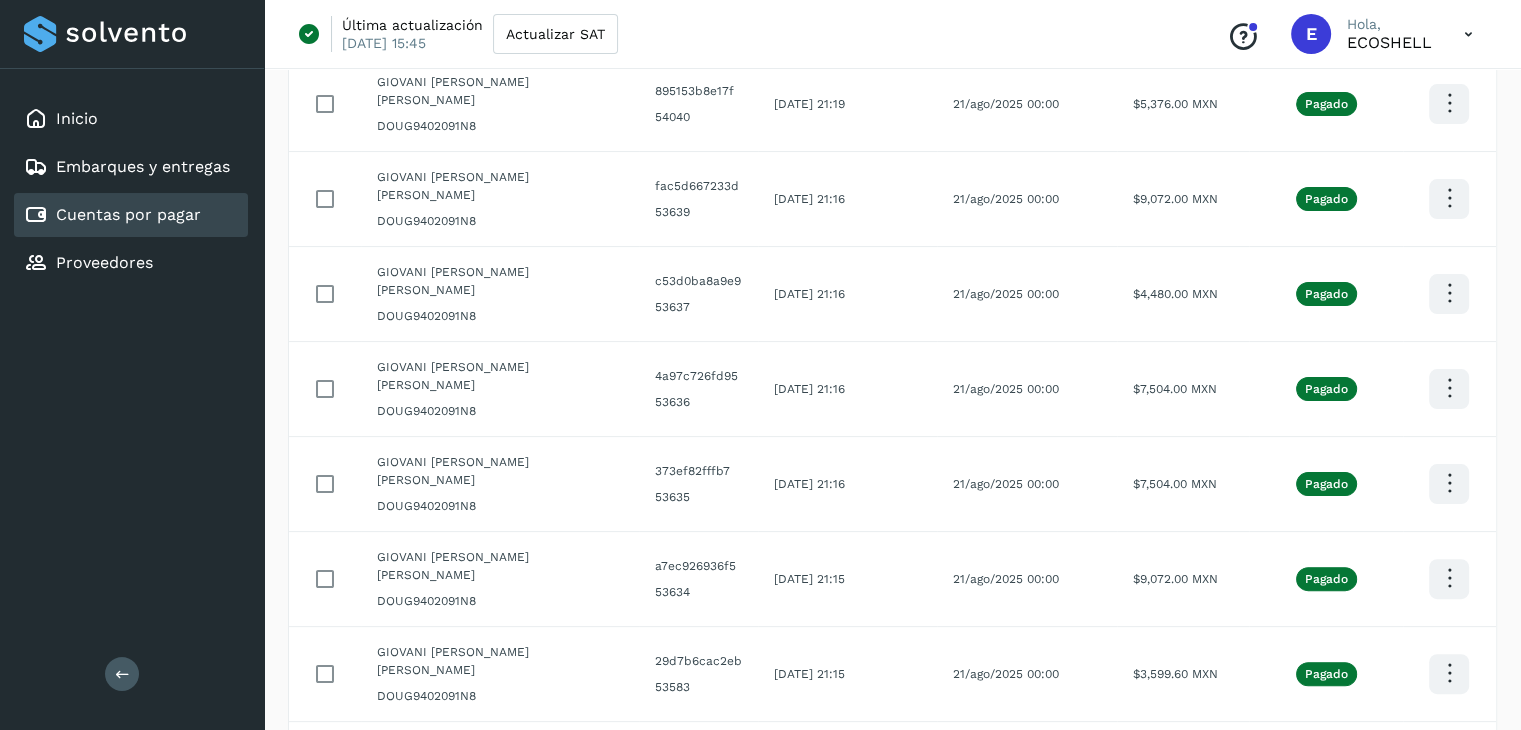 click at bounding box center (1277, 852) 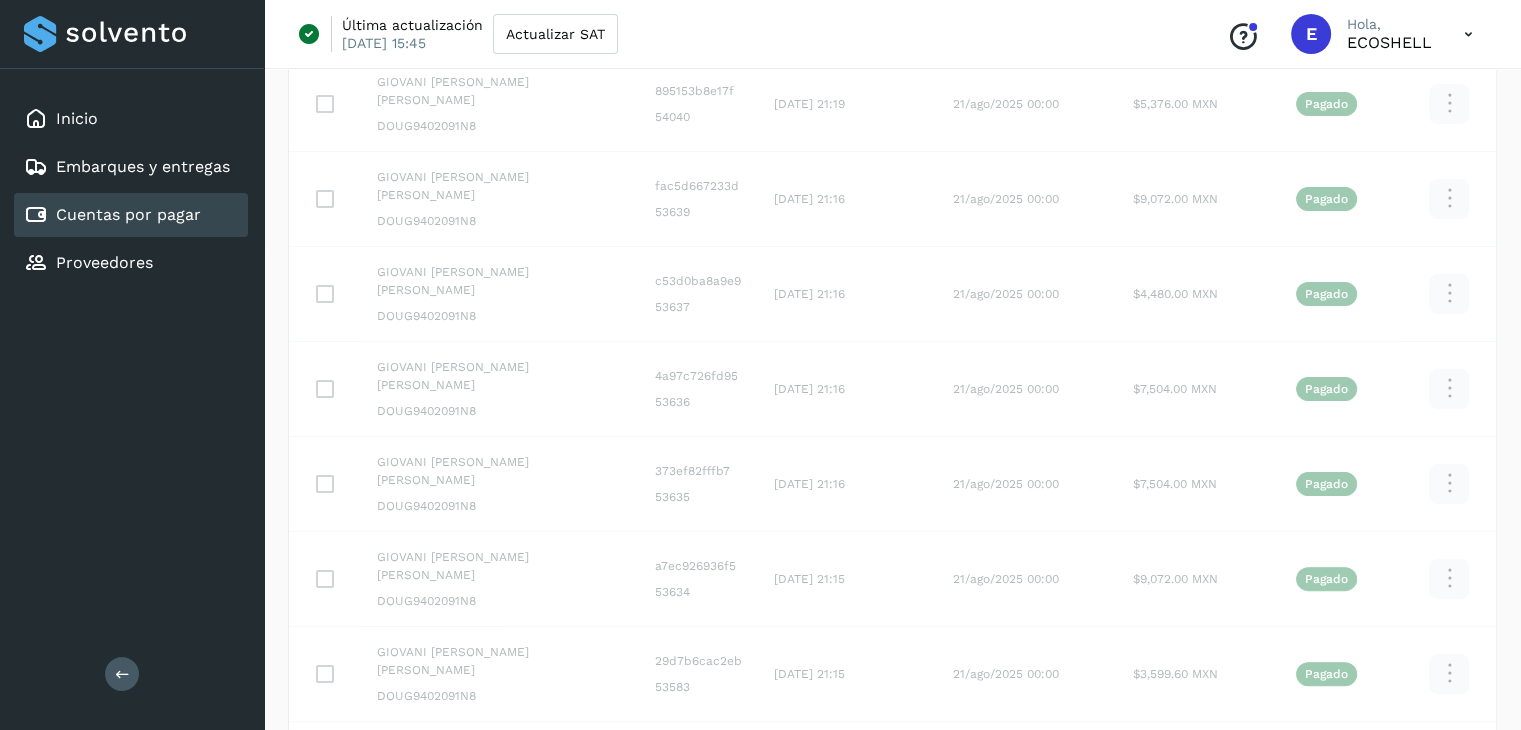 click at bounding box center [1277, 852] 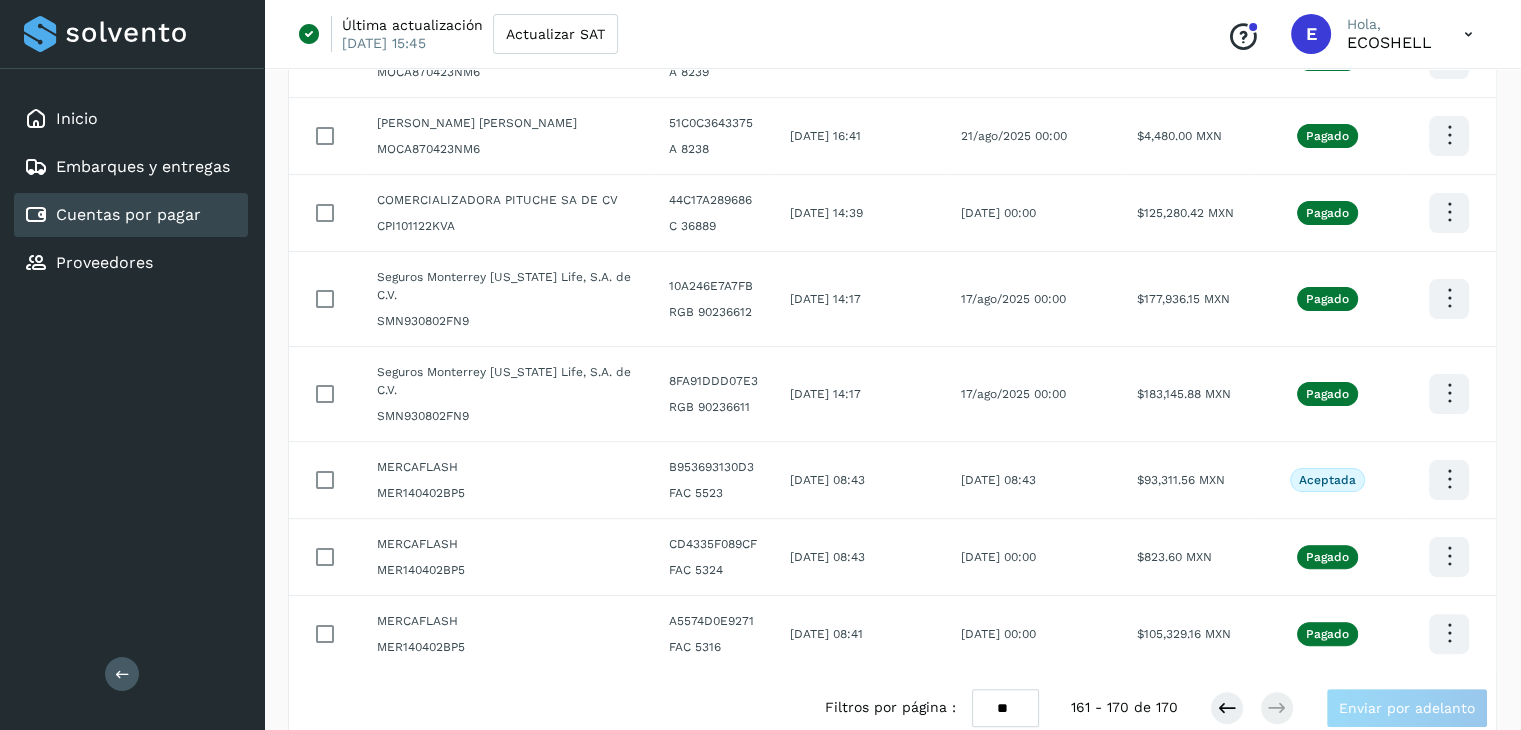 click on "Filtros por página : ** ** ** 161 - 170 de 170 Enviar por adelanto" at bounding box center [892, 708] 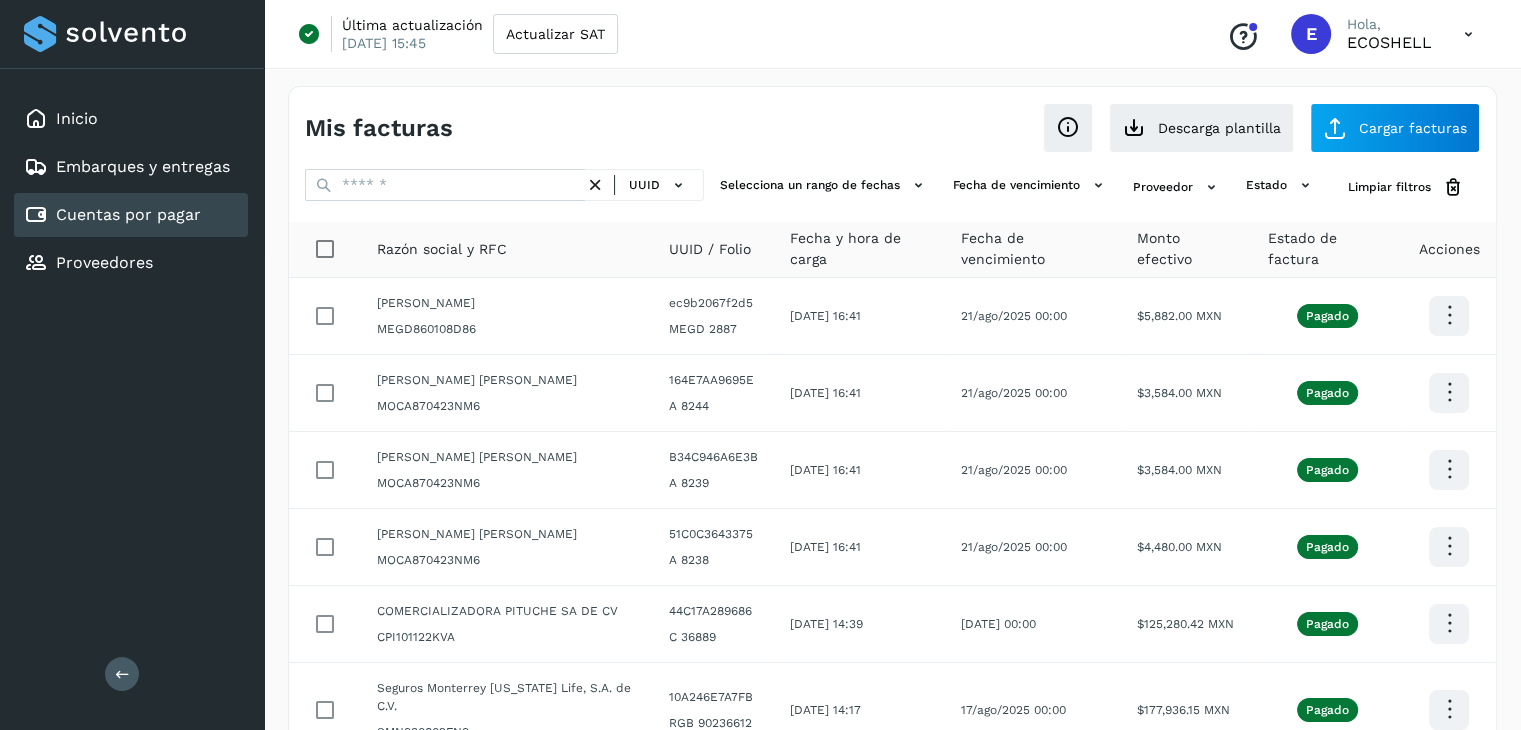 scroll, scrollTop: 447, scrollLeft: 0, axis: vertical 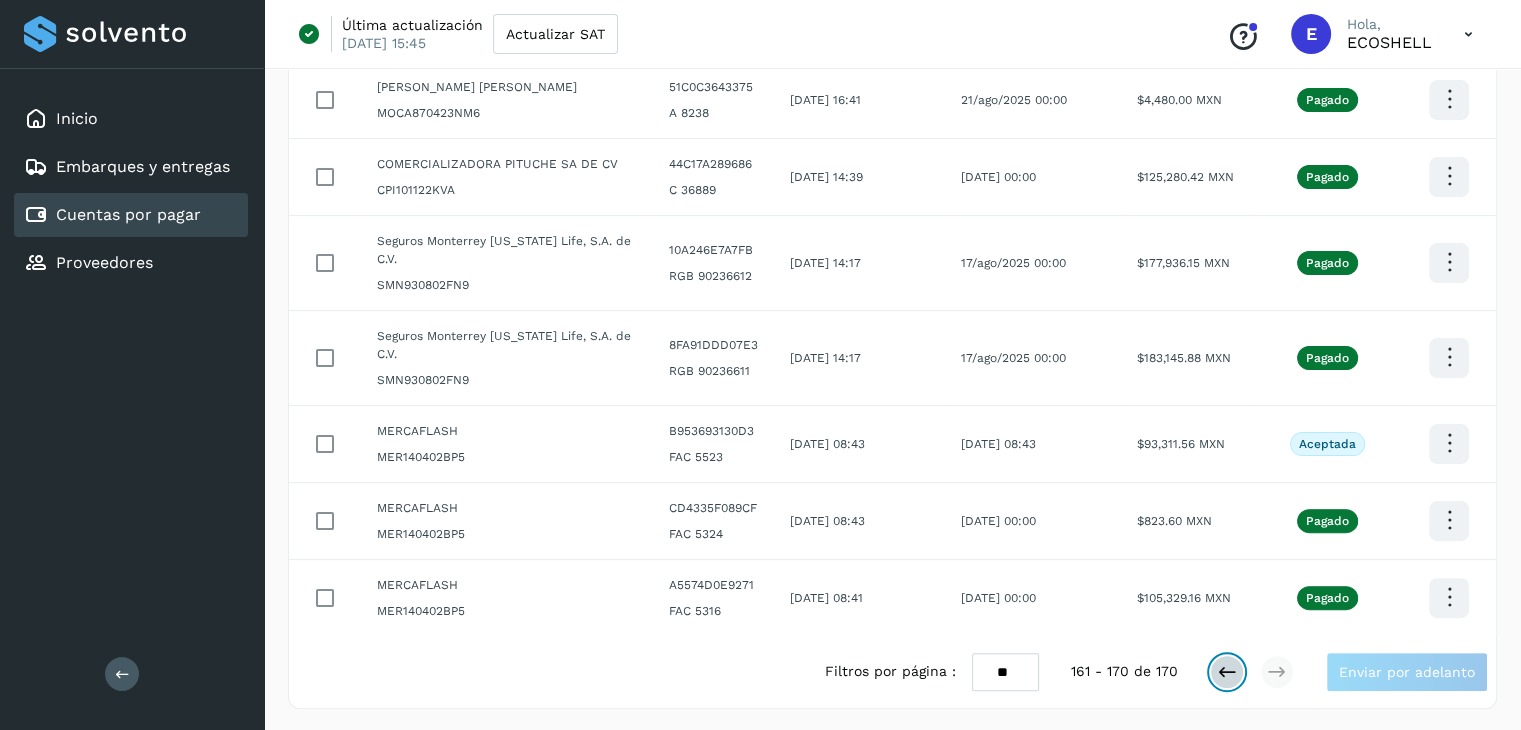 click at bounding box center (1227, 672) 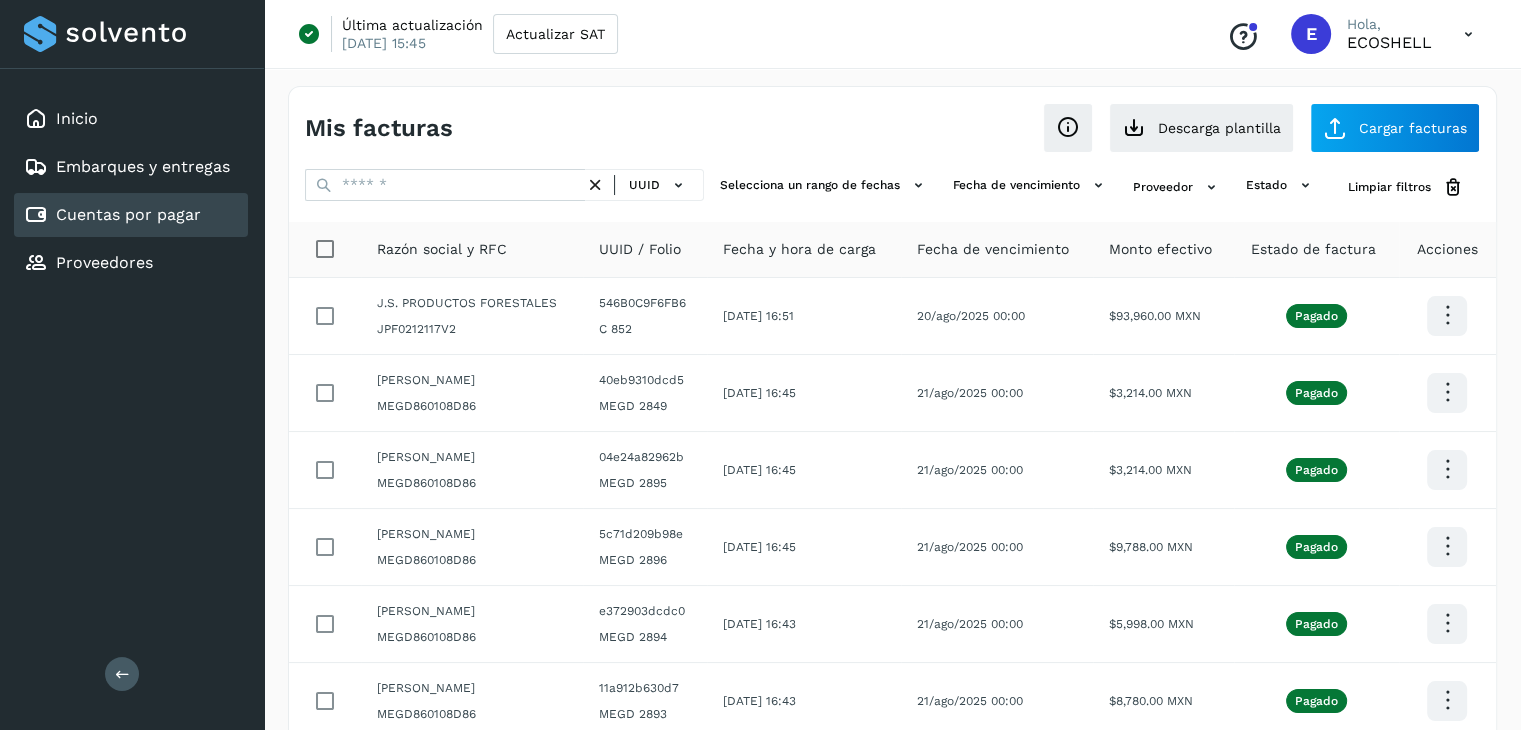 scroll, scrollTop: 411, scrollLeft: 0, axis: vertical 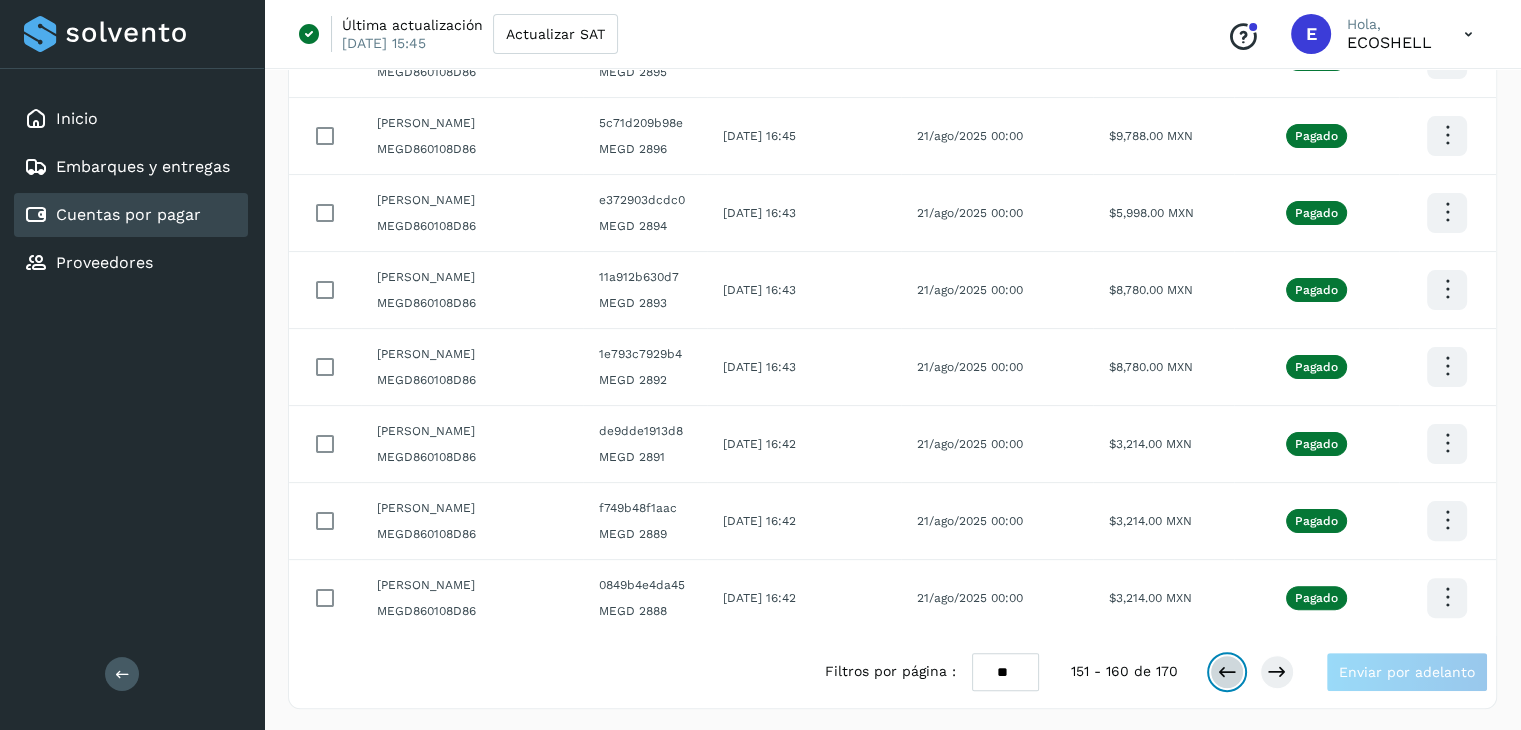 click at bounding box center [1227, 672] 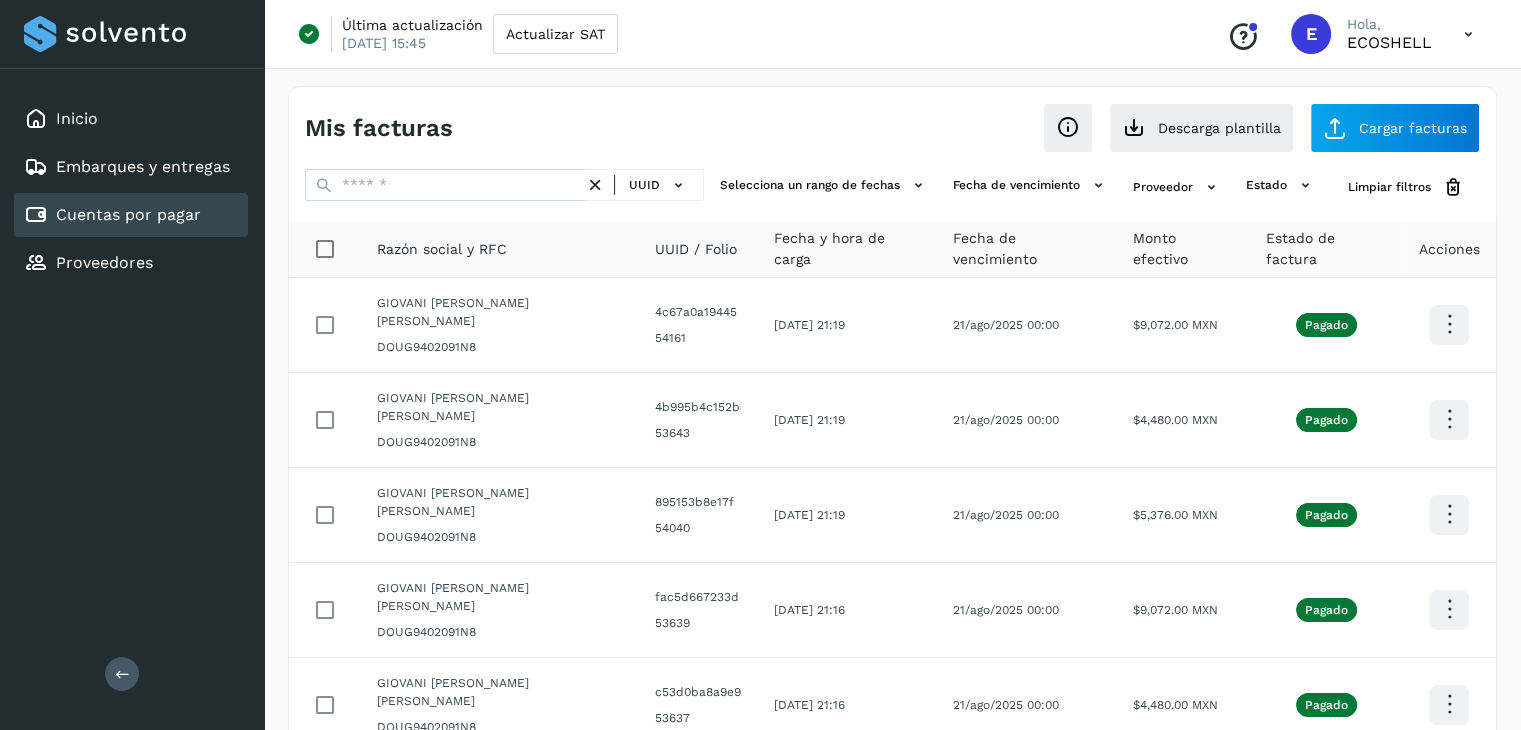 scroll, scrollTop: 411, scrollLeft: 0, axis: vertical 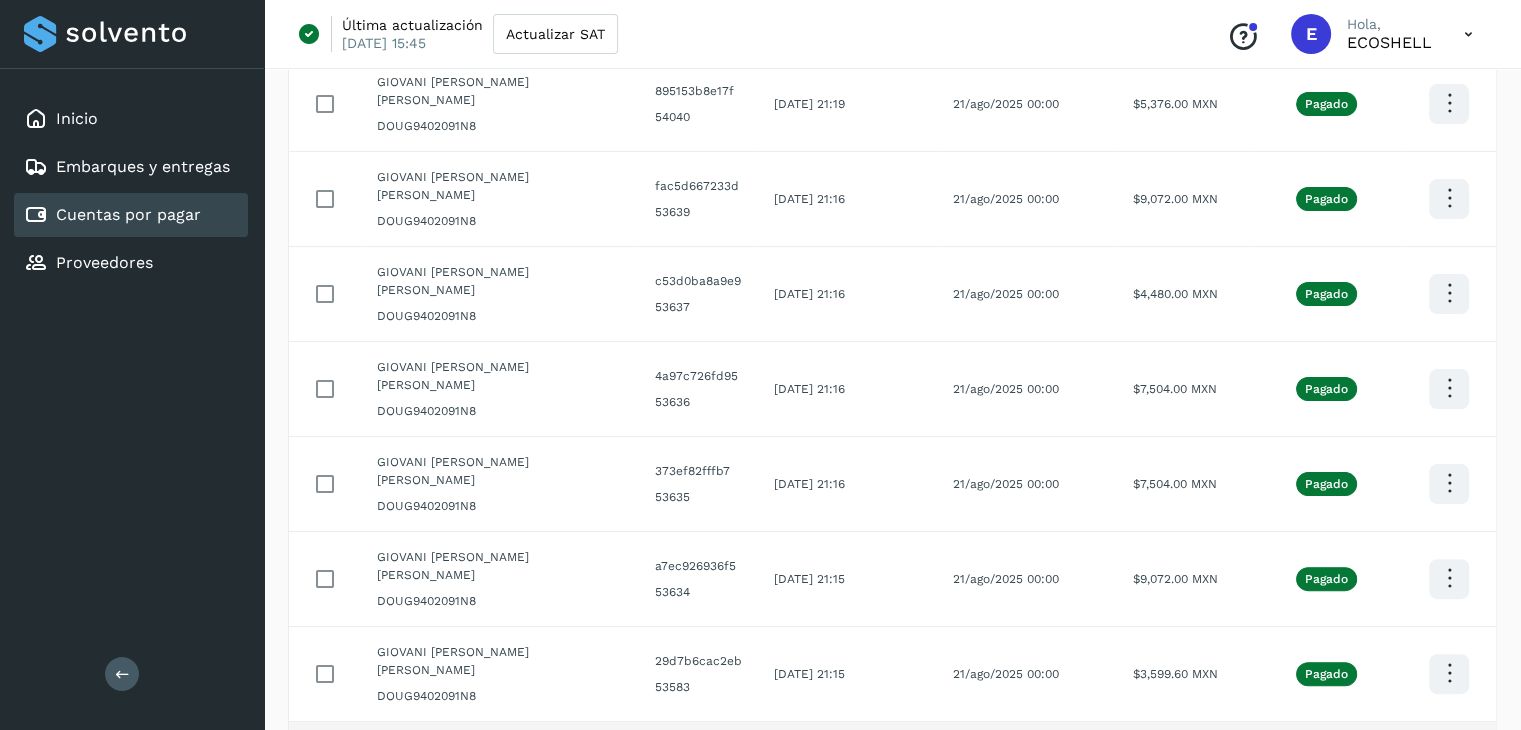 drag, startPoint x: 604, startPoint y: 580, endPoint x: 364, endPoint y: 581, distance: 240.00209 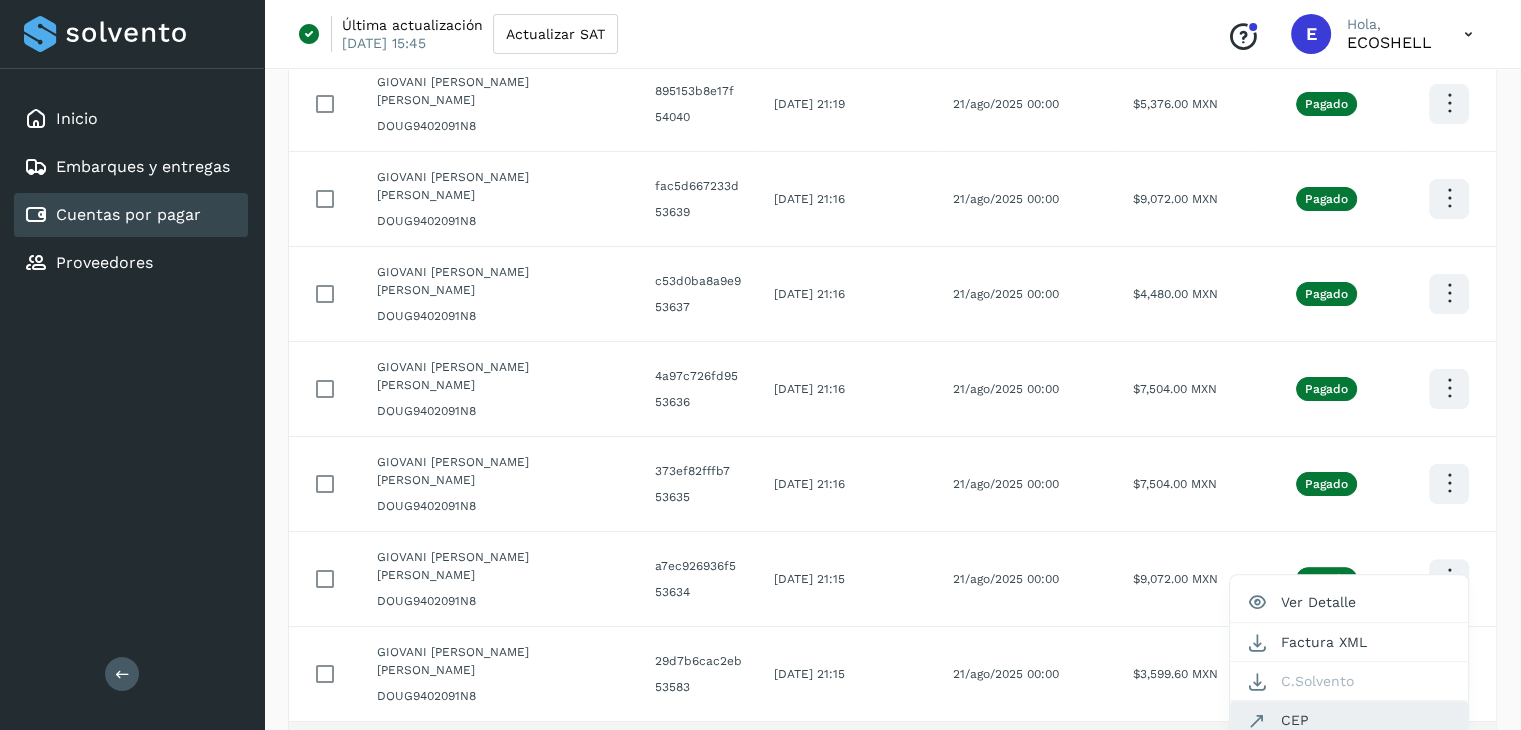 click on "CEP" 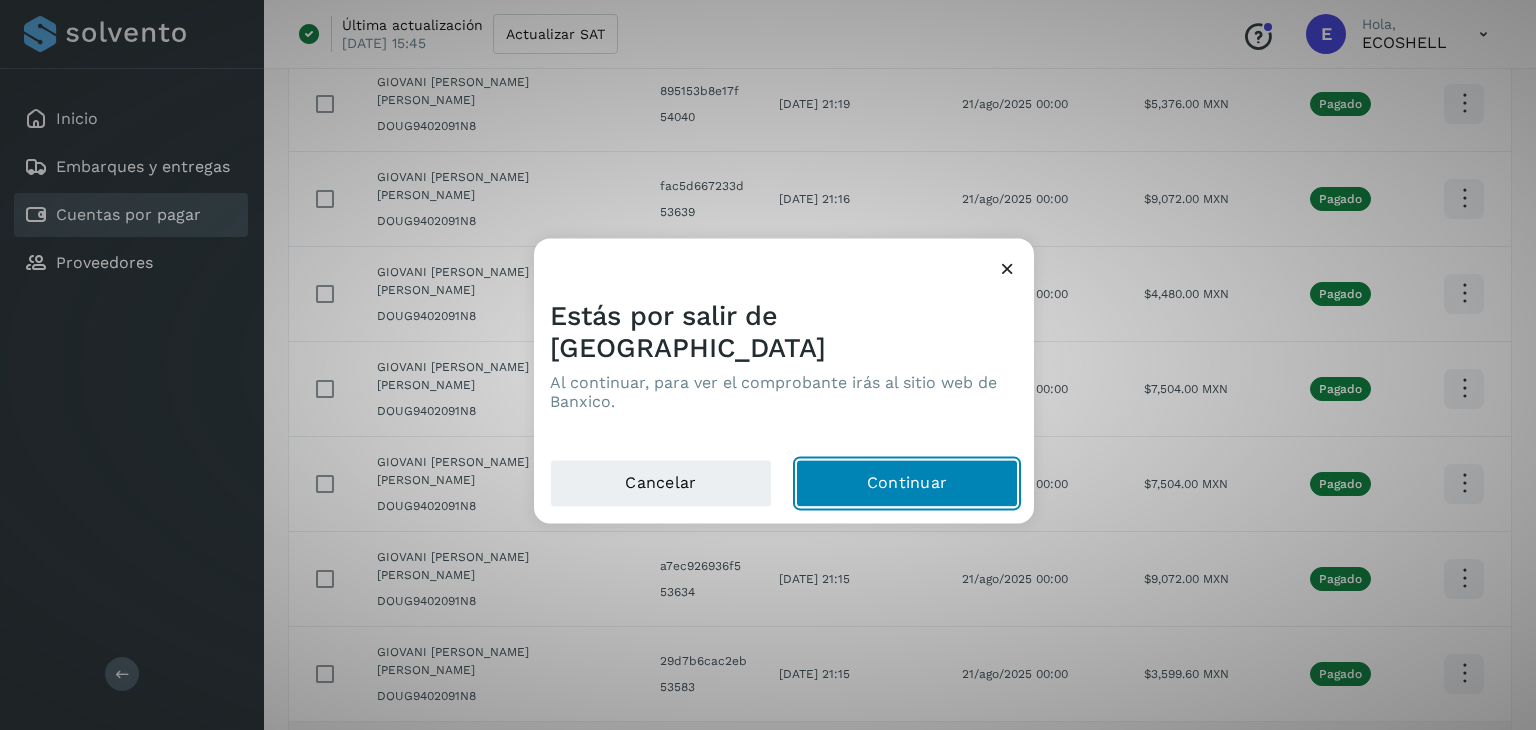 click on "Continuar" 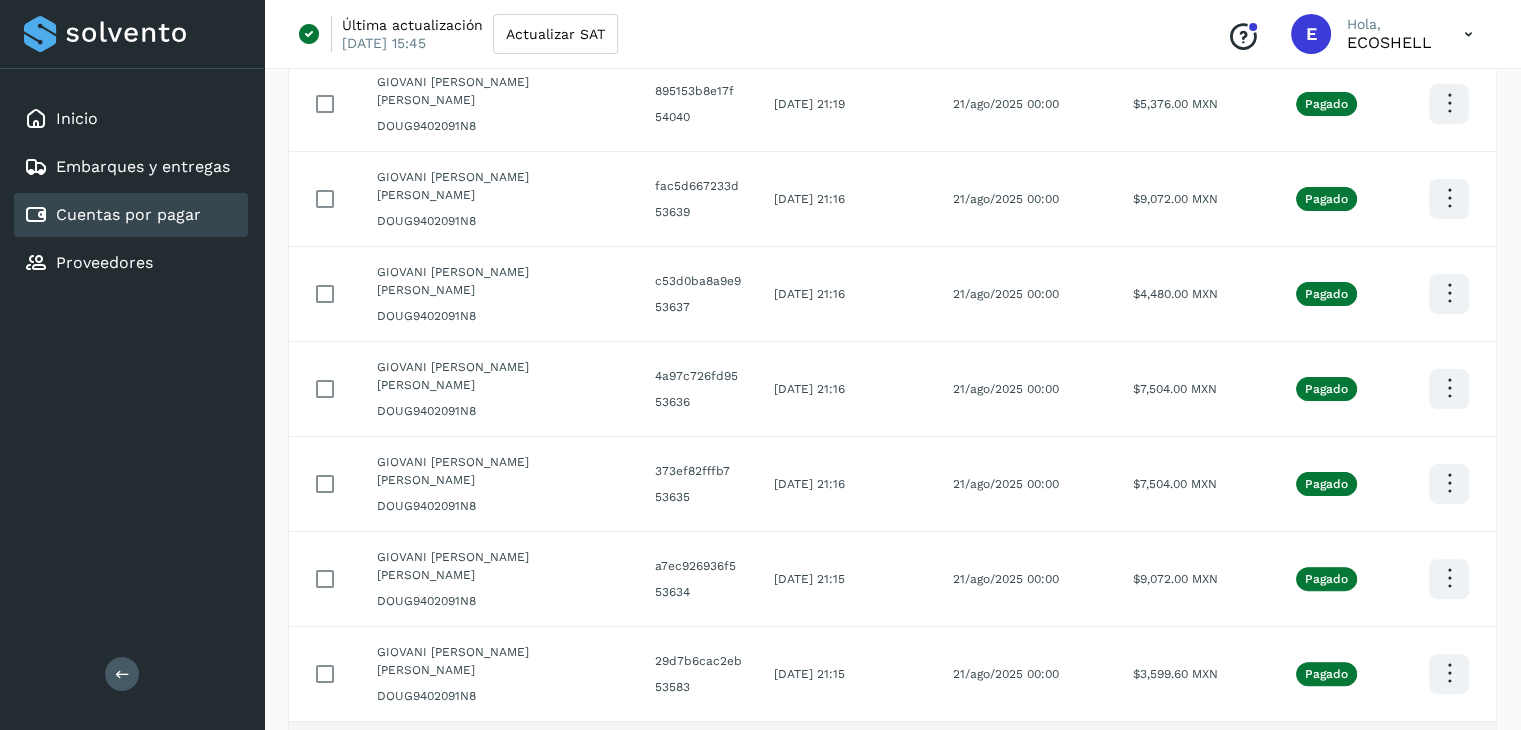 click at bounding box center (1277, 852) 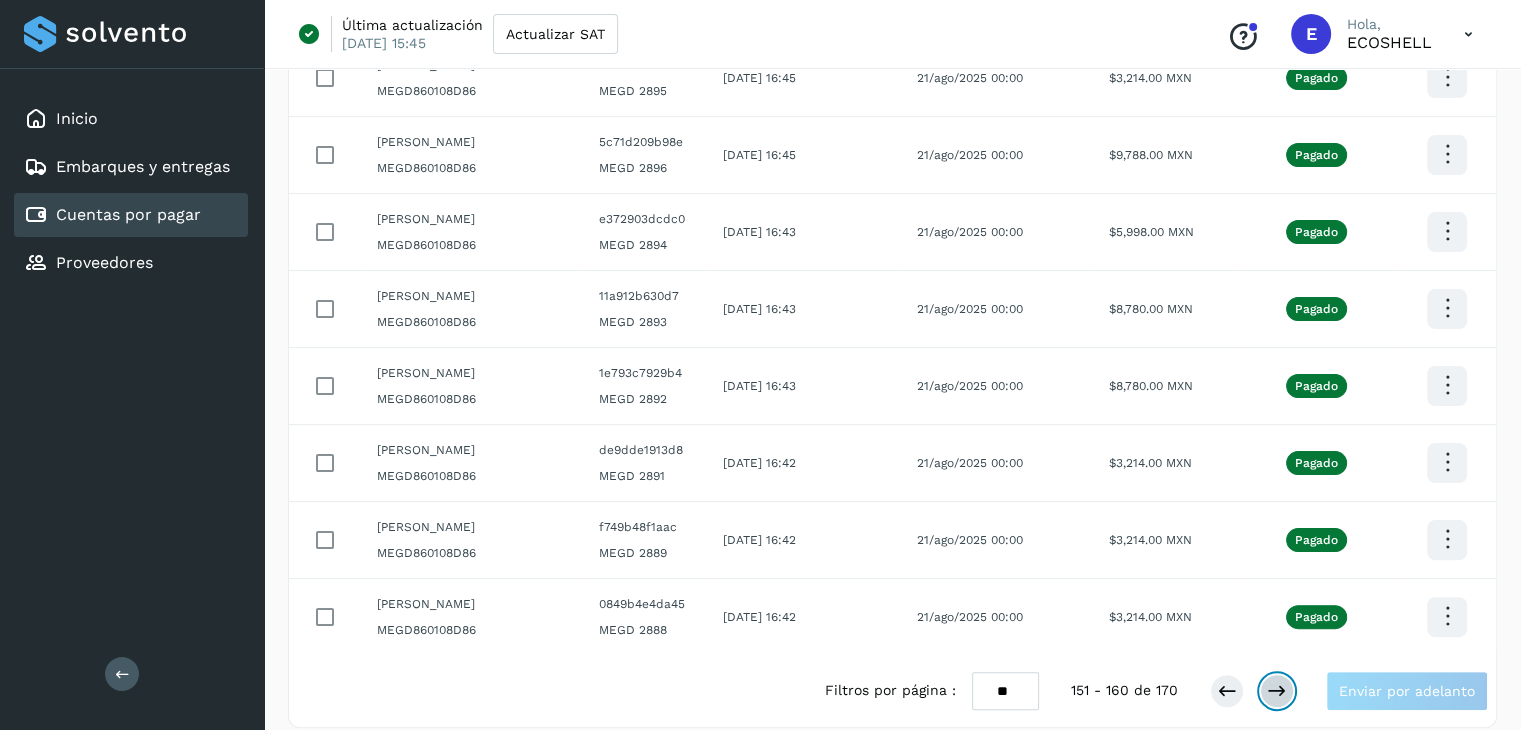 scroll, scrollTop: 411, scrollLeft: 0, axis: vertical 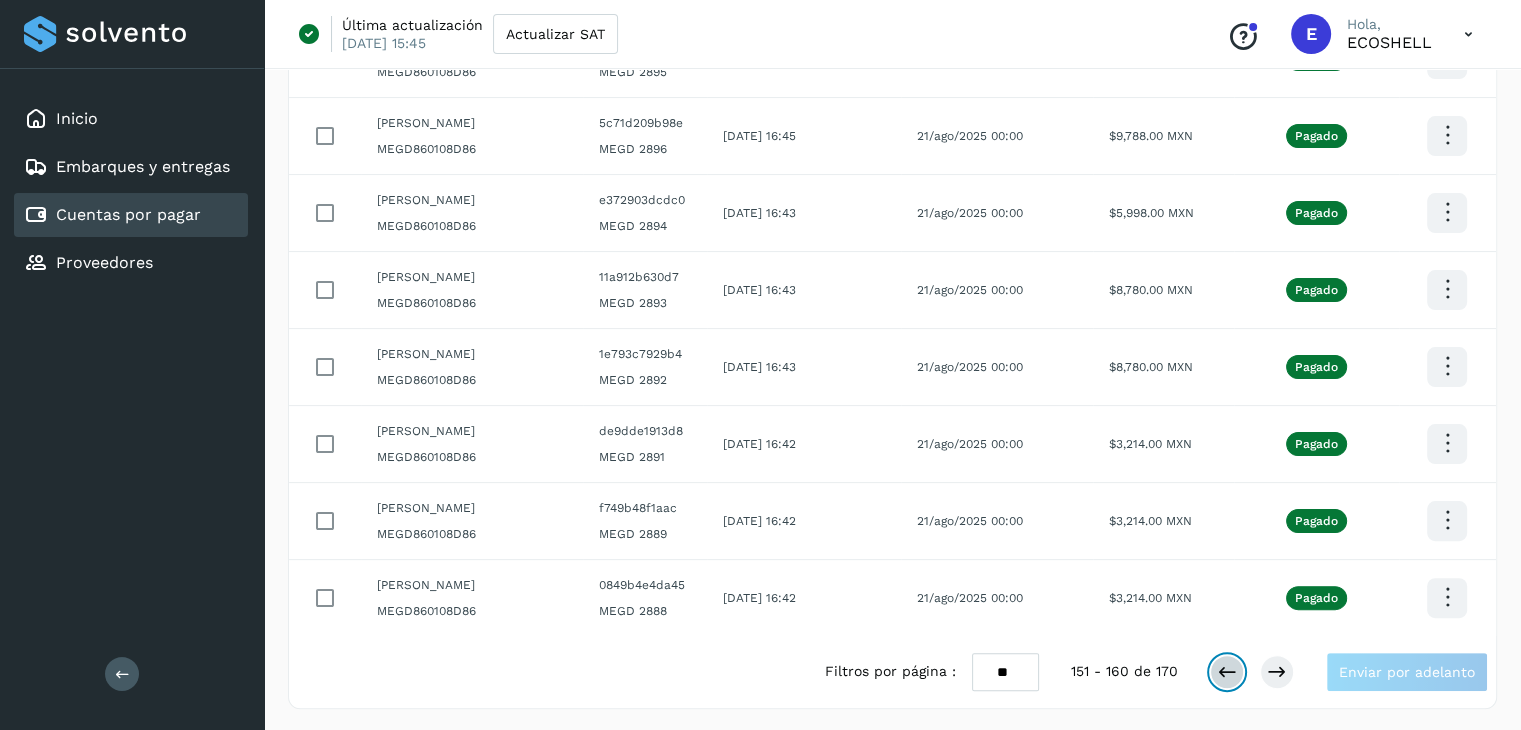 click at bounding box center (1227, 672) 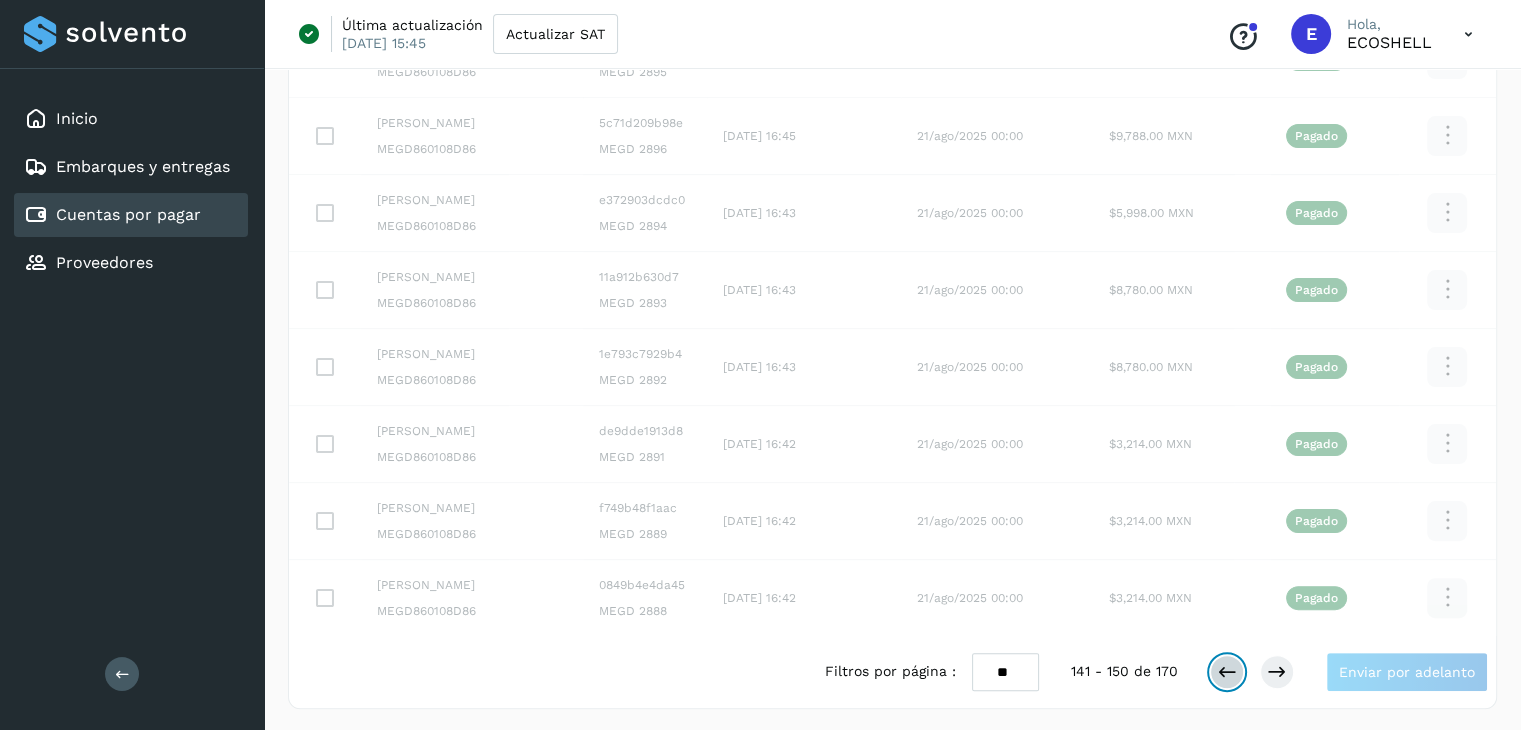 scroll, scrollTop: 411, scrollLeft: 0, axis: vertical 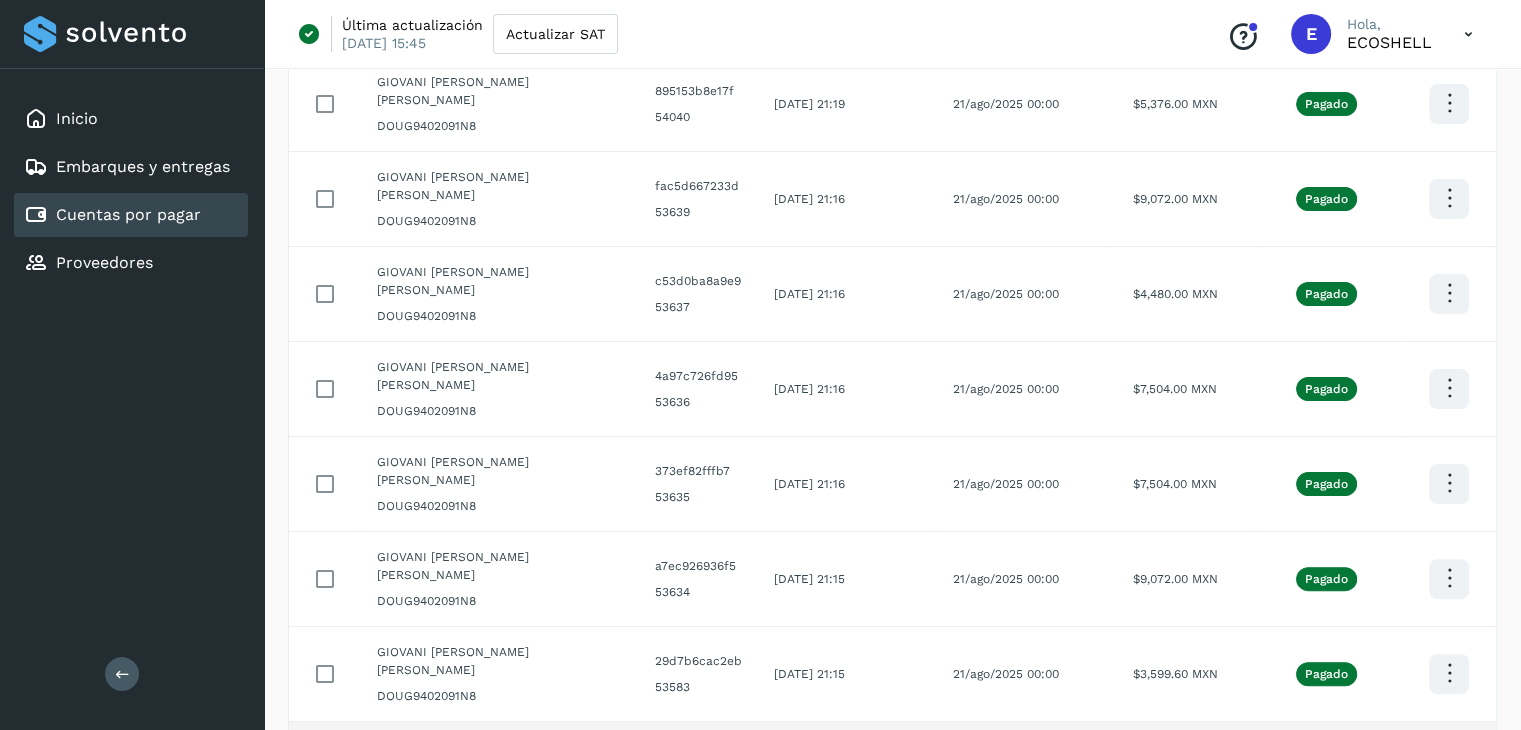 drag, startPoint x: 600, startPoint y: 581, endPoint x: 374, endPoint y: 591, distance: 226.22113 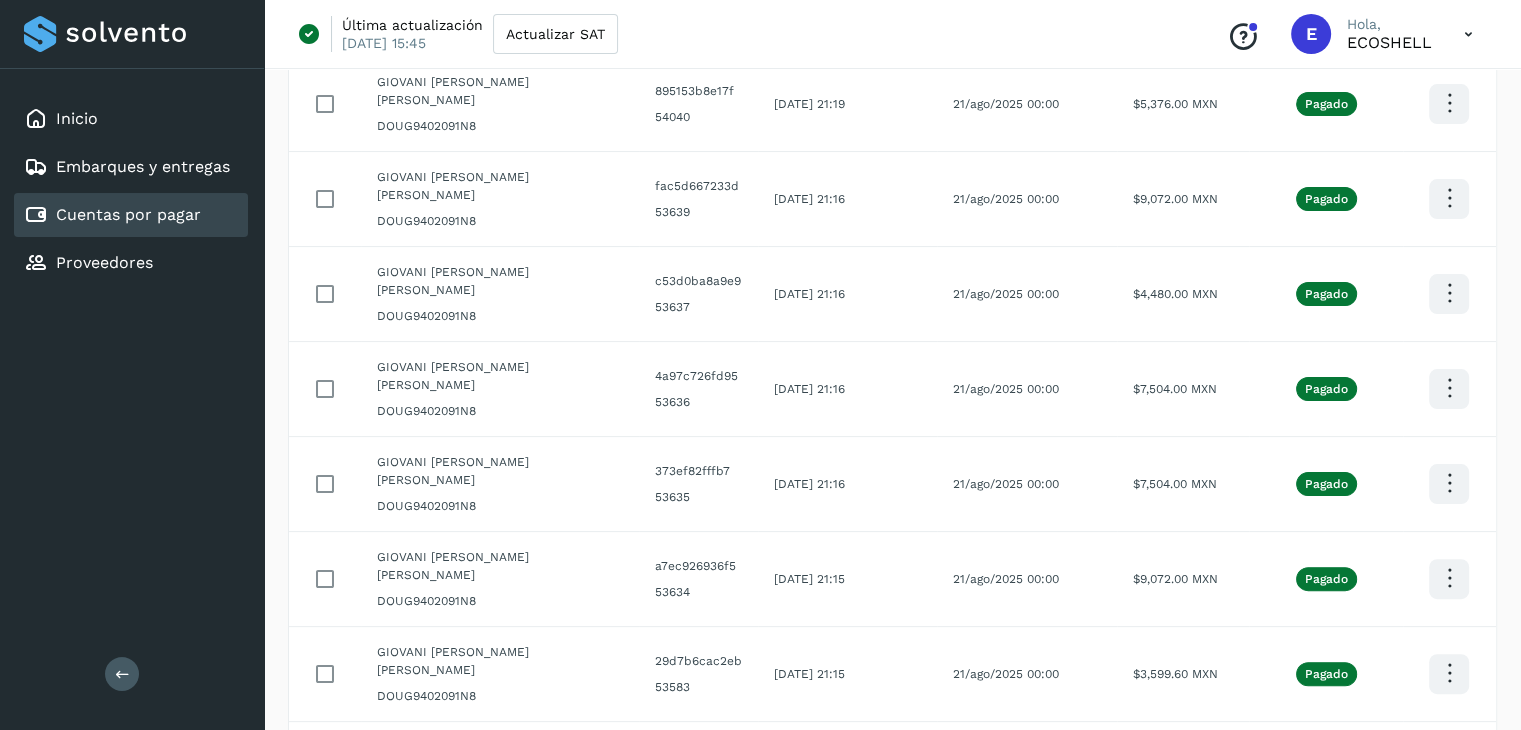 copy on "GIOVANI [PERSON_NAME] [PERSON_NAME]" 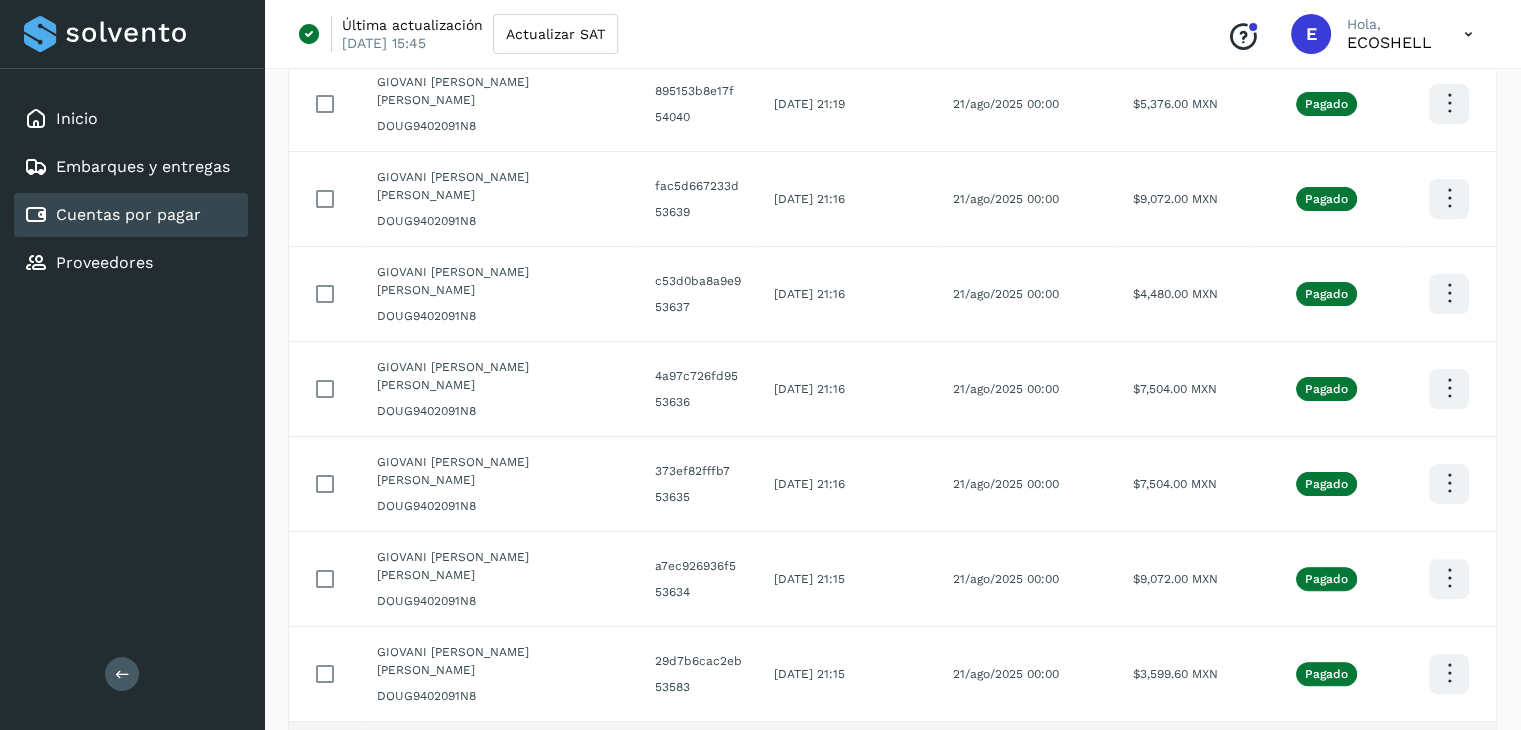 click at bounding box center (1449, -87) 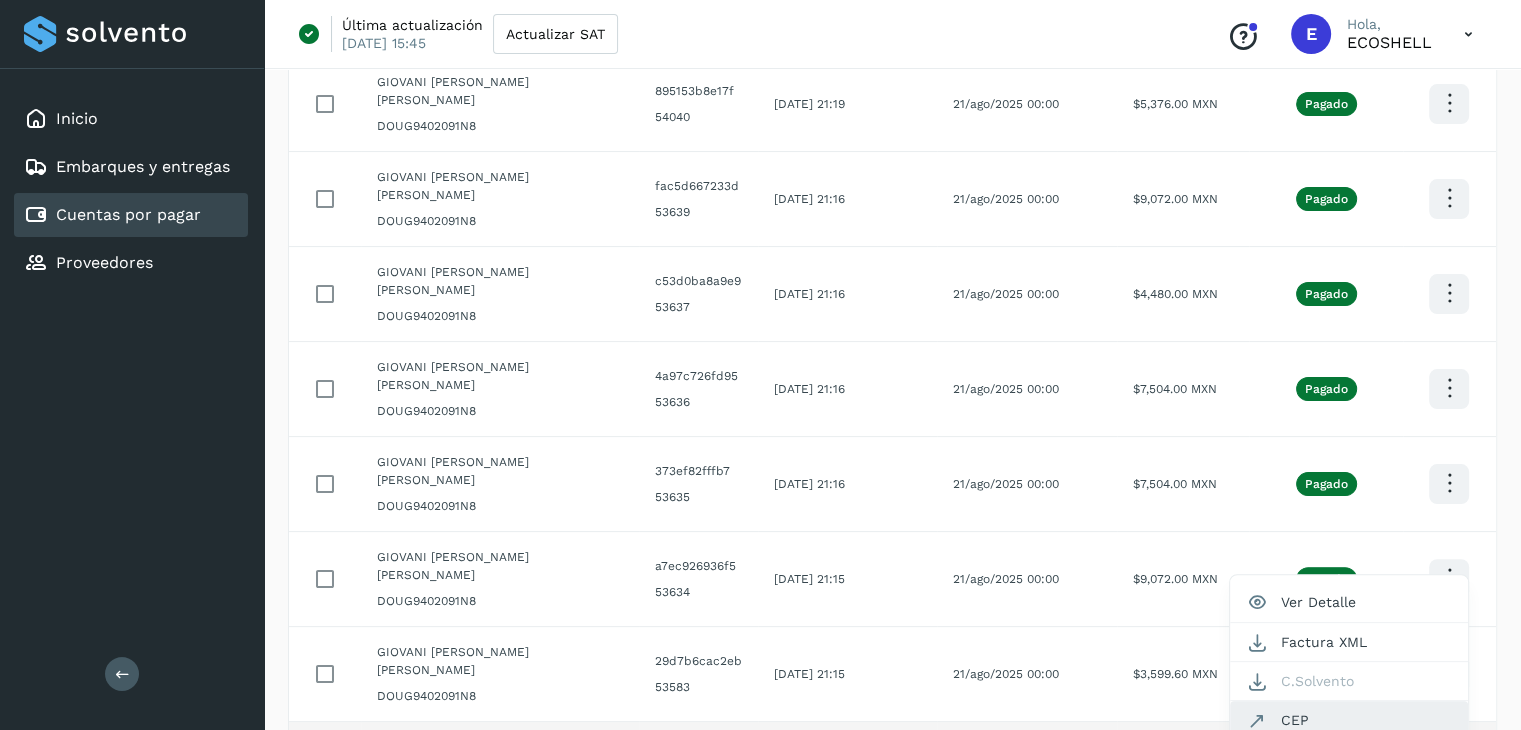 click on "CEP" 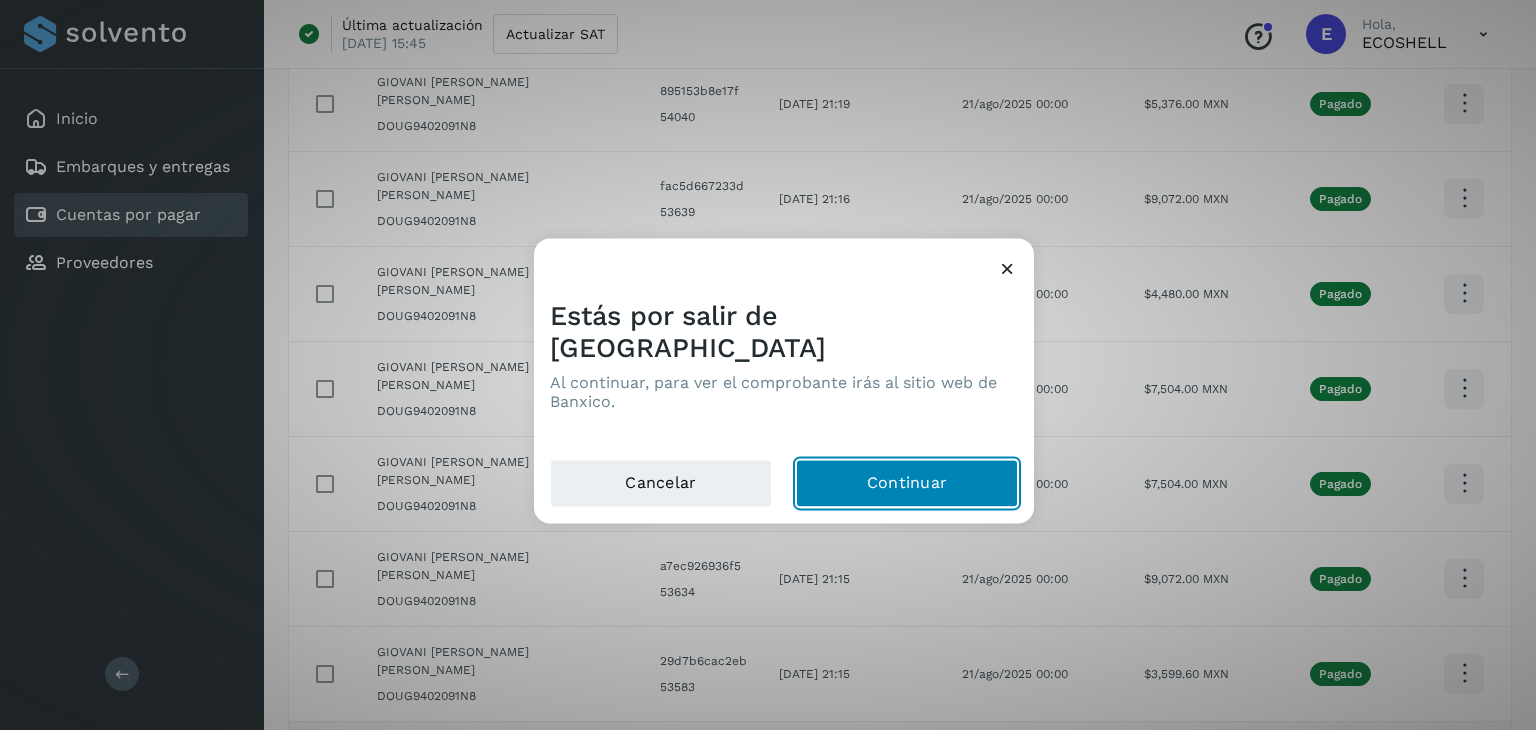 click on "Continuar" 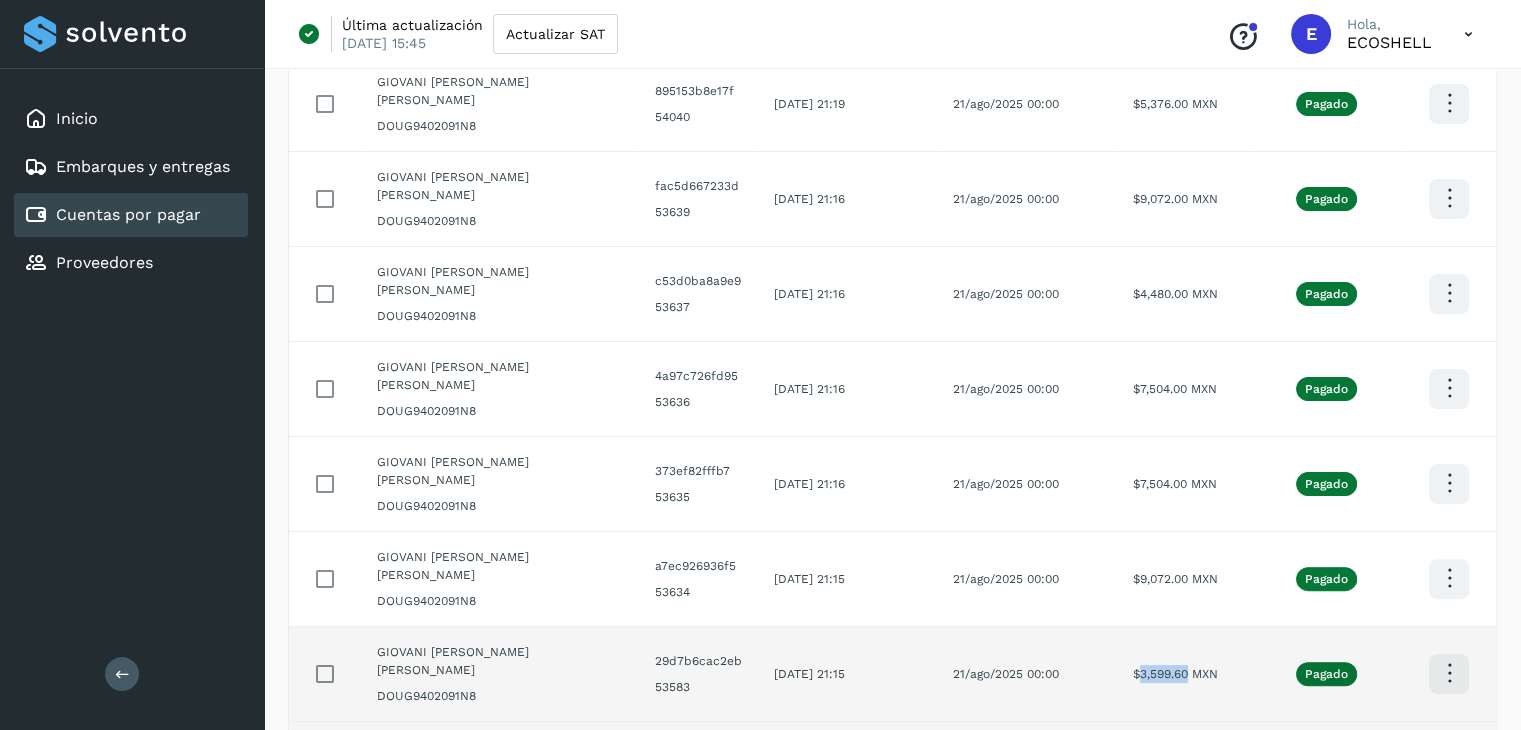 drag, startPoint x: 1181, startPoint y: 516, endPoint x: 1132, endPoint y: 525, distance: 49.819675 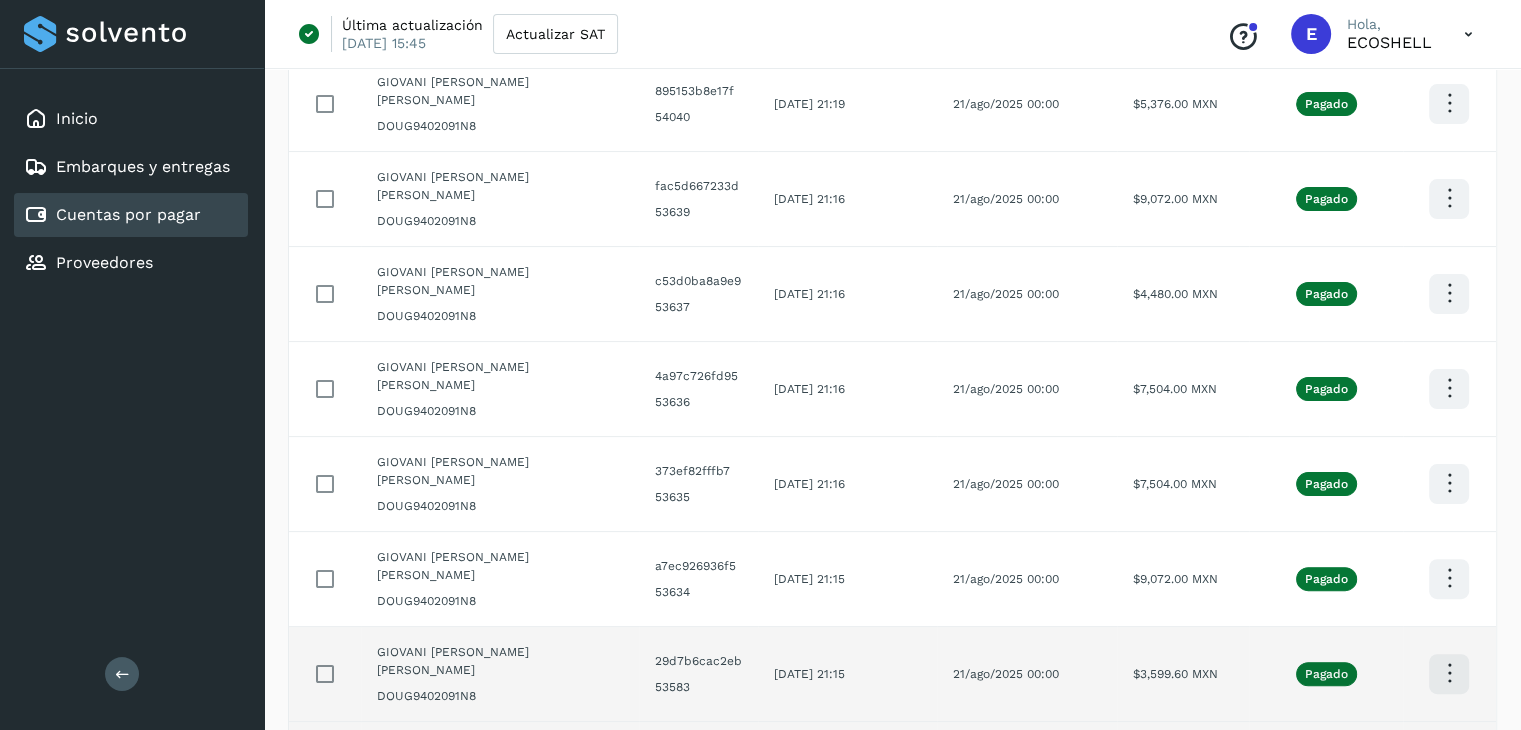 click at bounding box center (1449, -87) 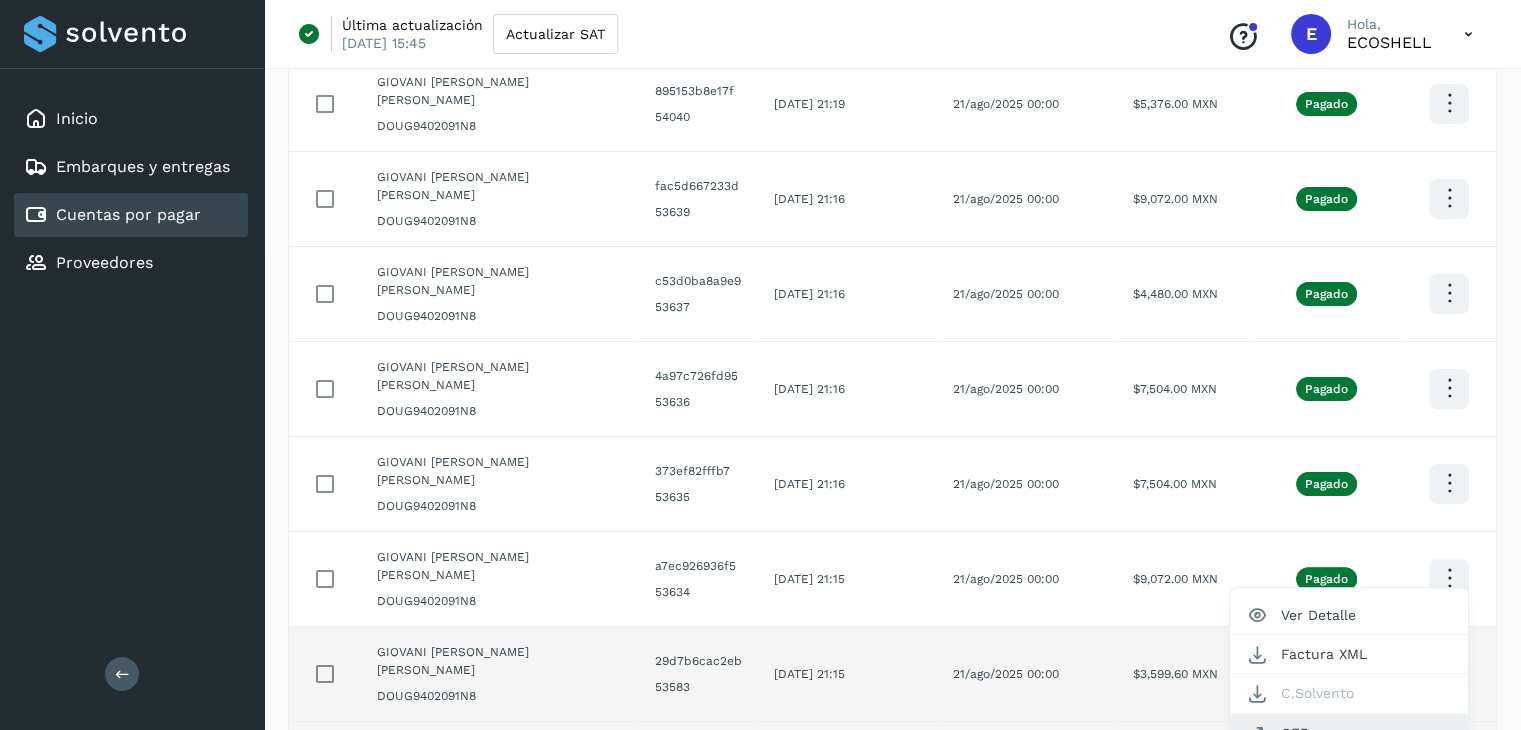 click on "CEP" 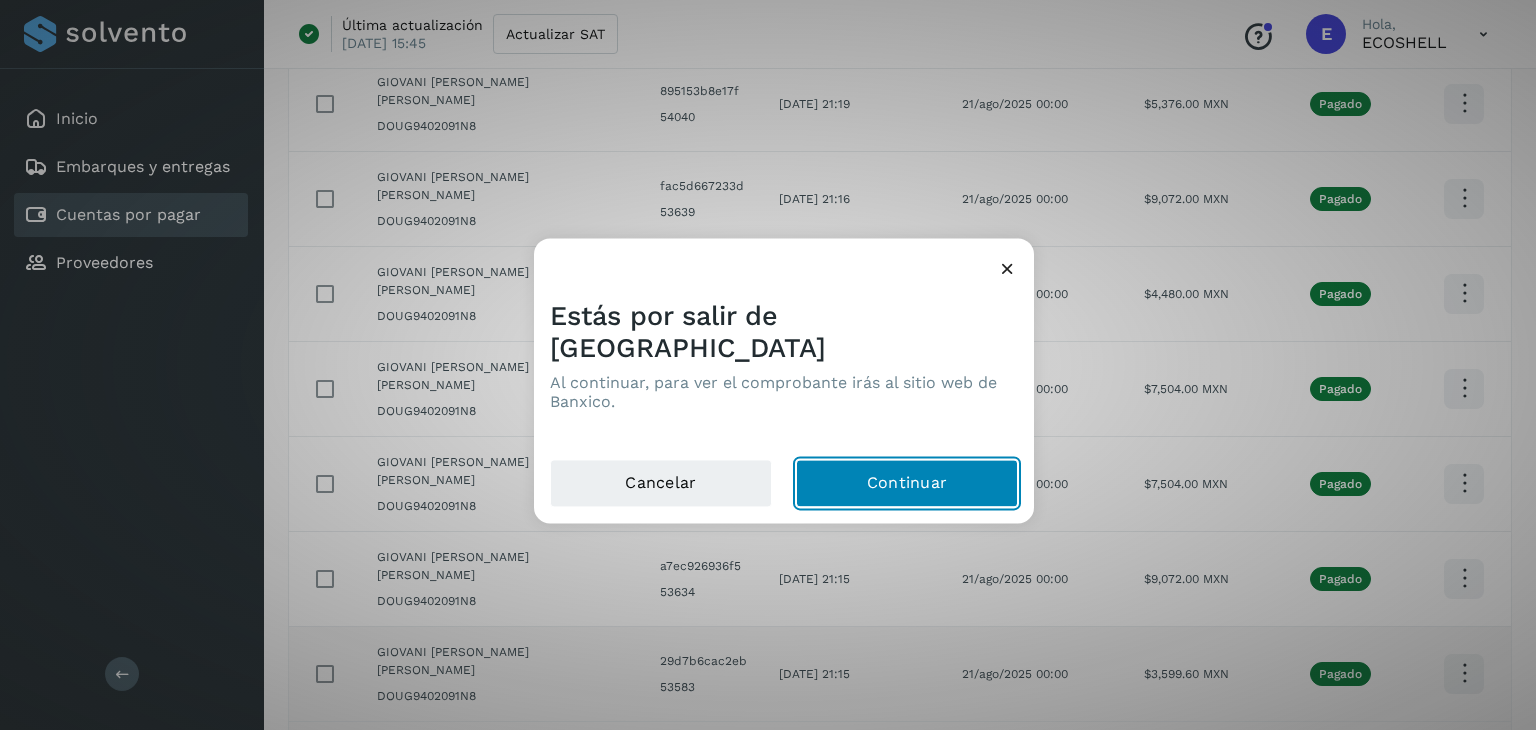 click on "Continuar" 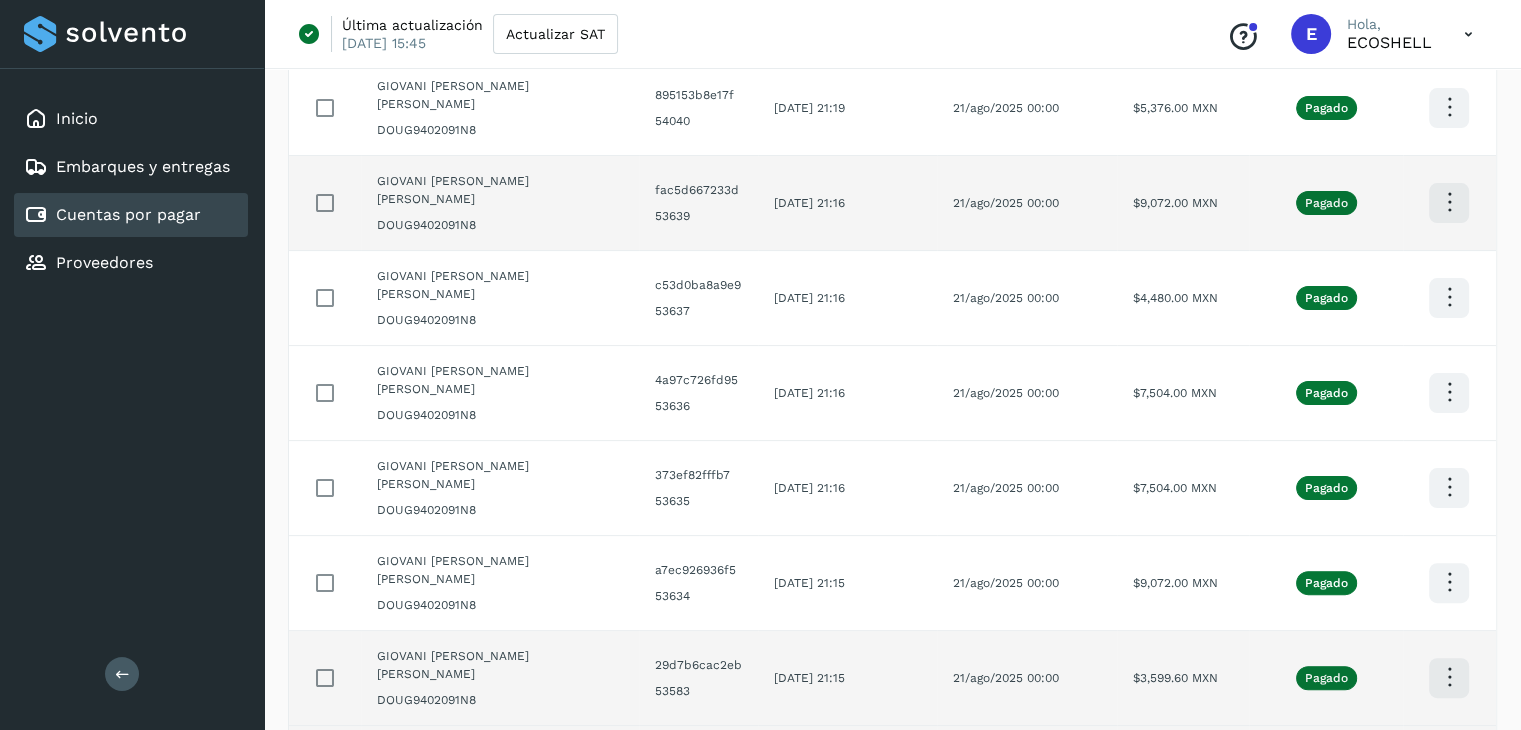 scroll, scrollTop: 411, scrollLeft: 0, axis: vertical 